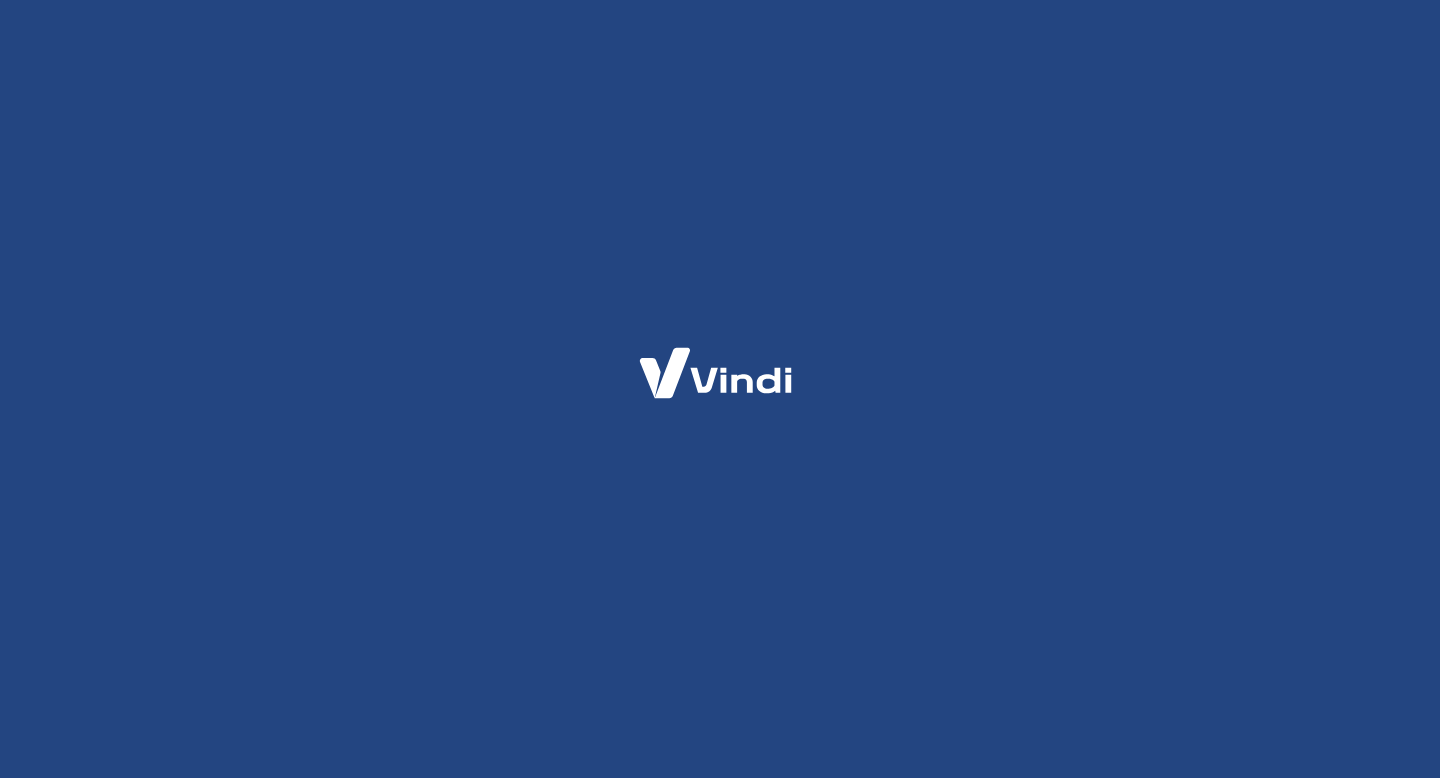 scroll, scrollTop: 0, scrollLeft: 0, axis: both 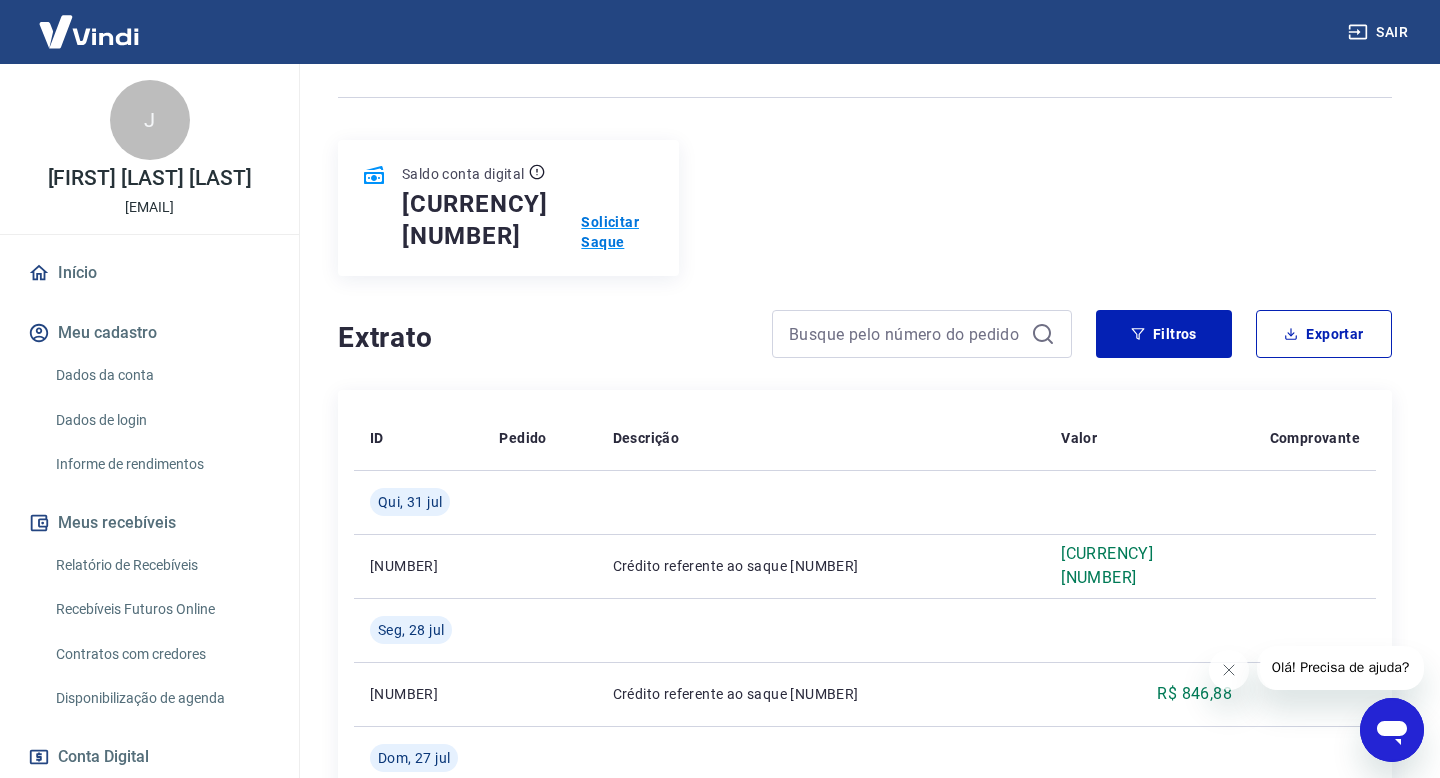 click on "Solicitar Saque" at bounding box center (617, 232) 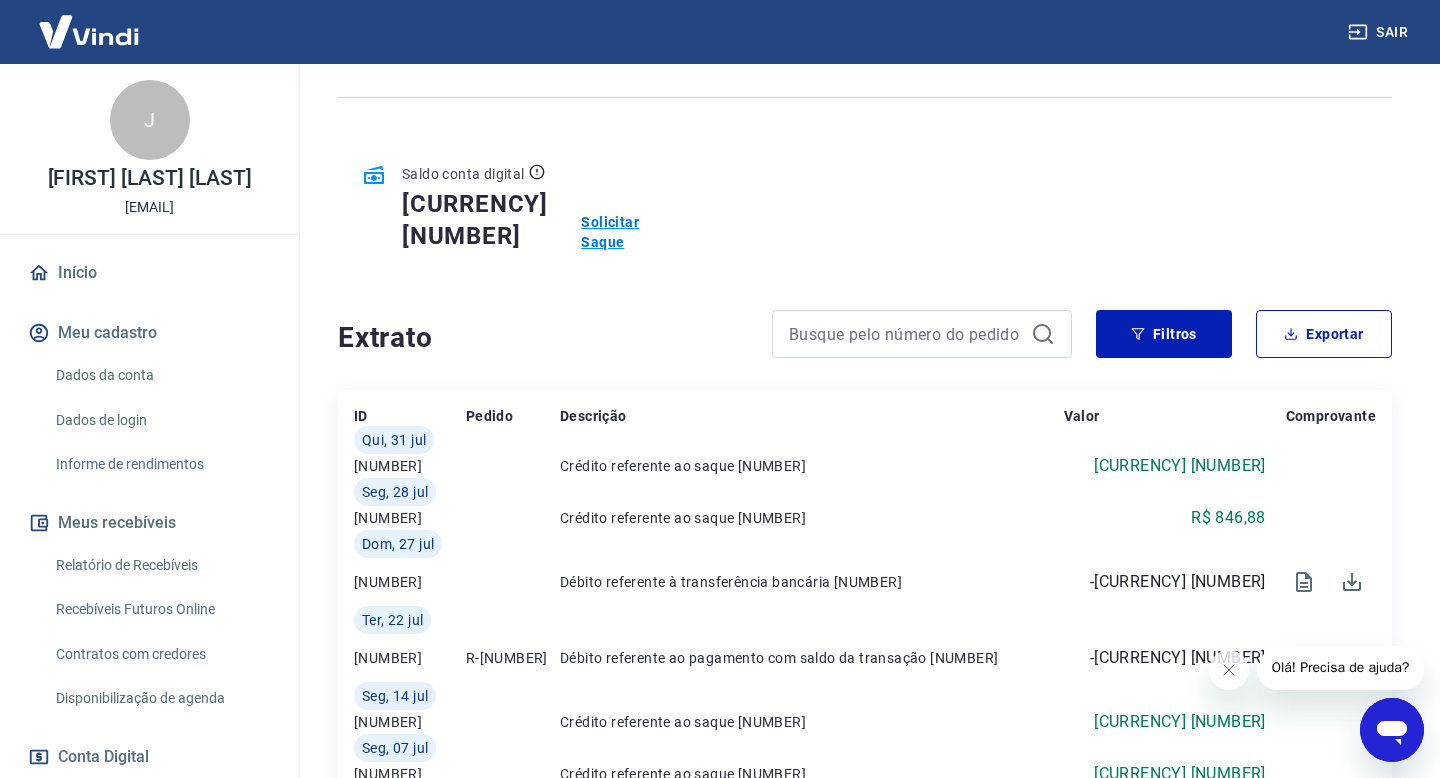 scroll, scrollTop: 0, scrollLeft: 0, axis: both 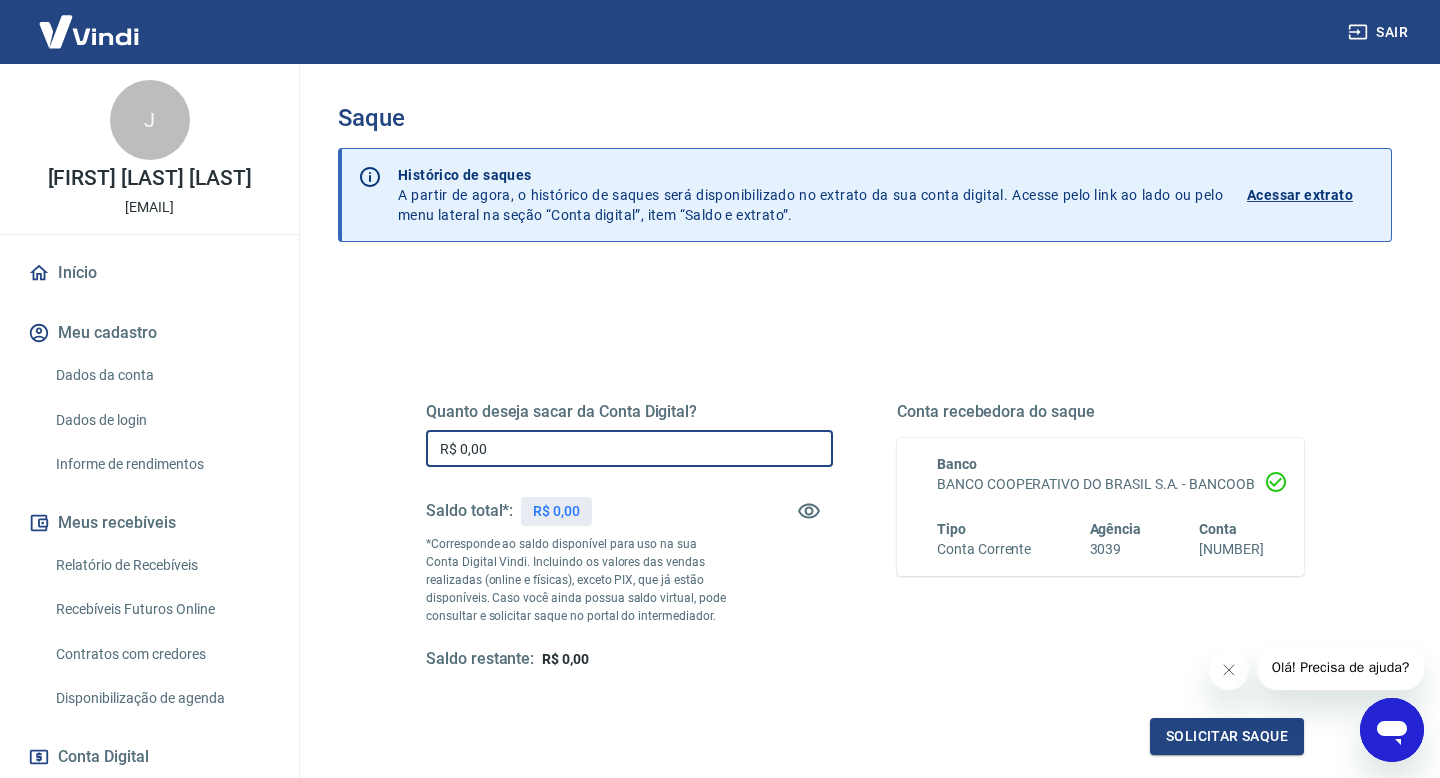 click on "R$ 0,00" at bounding box center (629, 448) 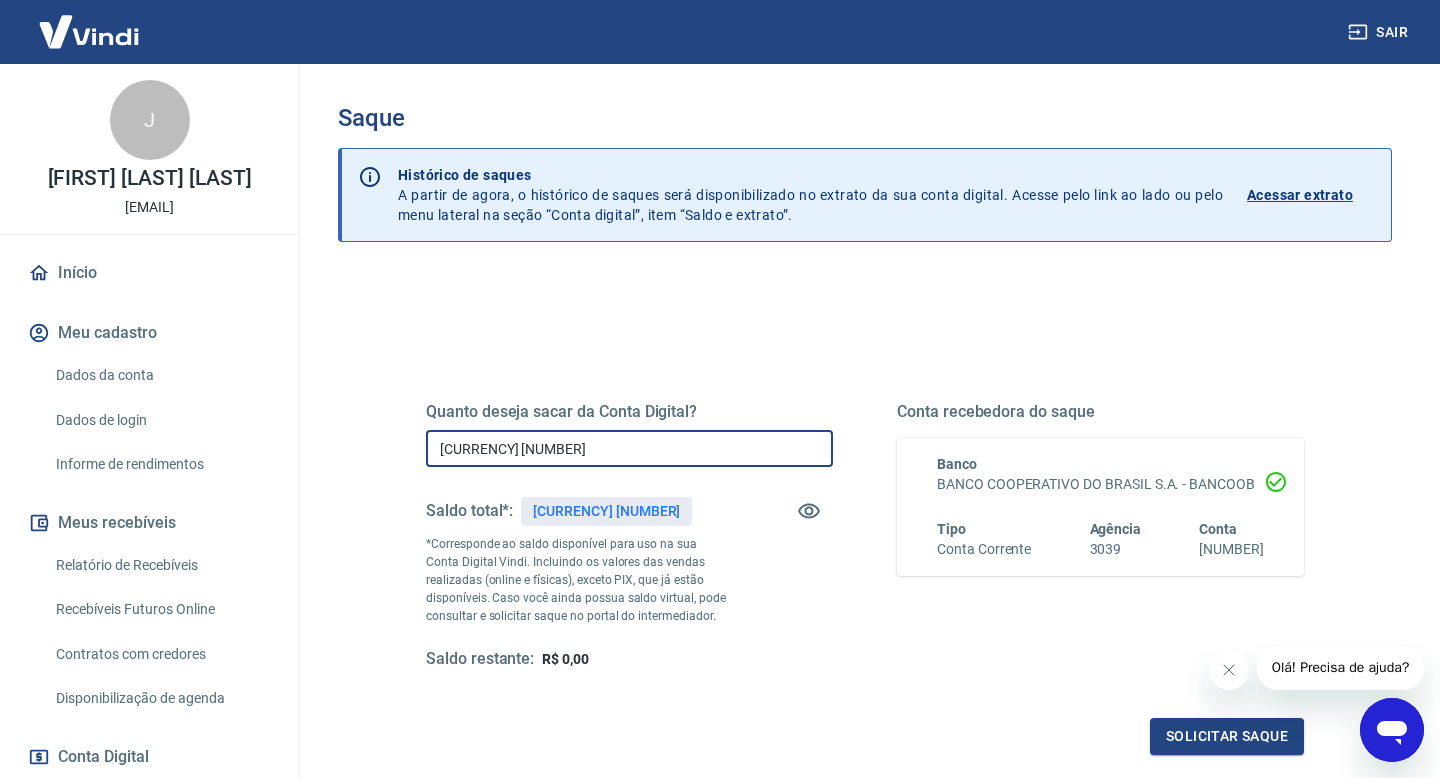 scroll, scrollTop: 210, scrollLeft: 0, axis: vertical 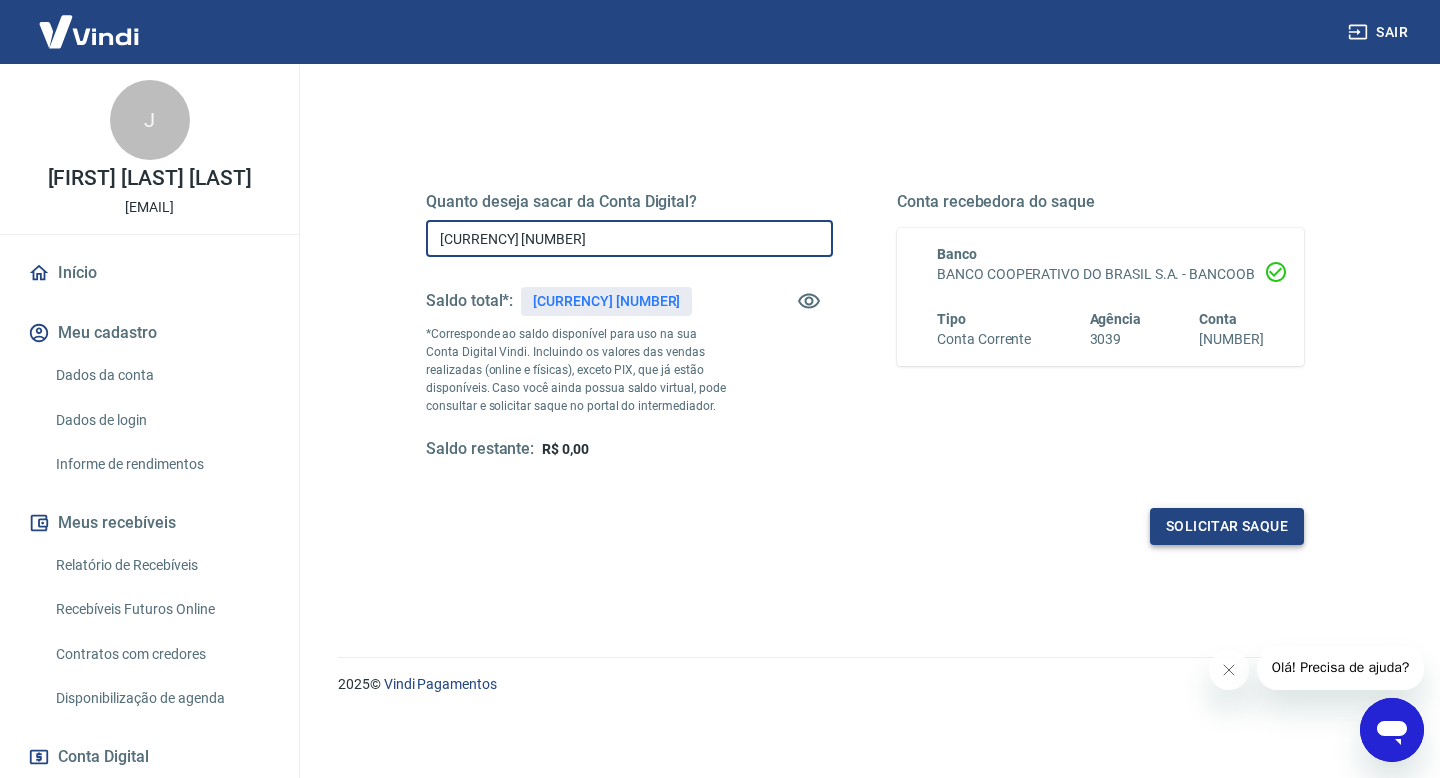 type on "[CURRENCY] [NUMBER]" 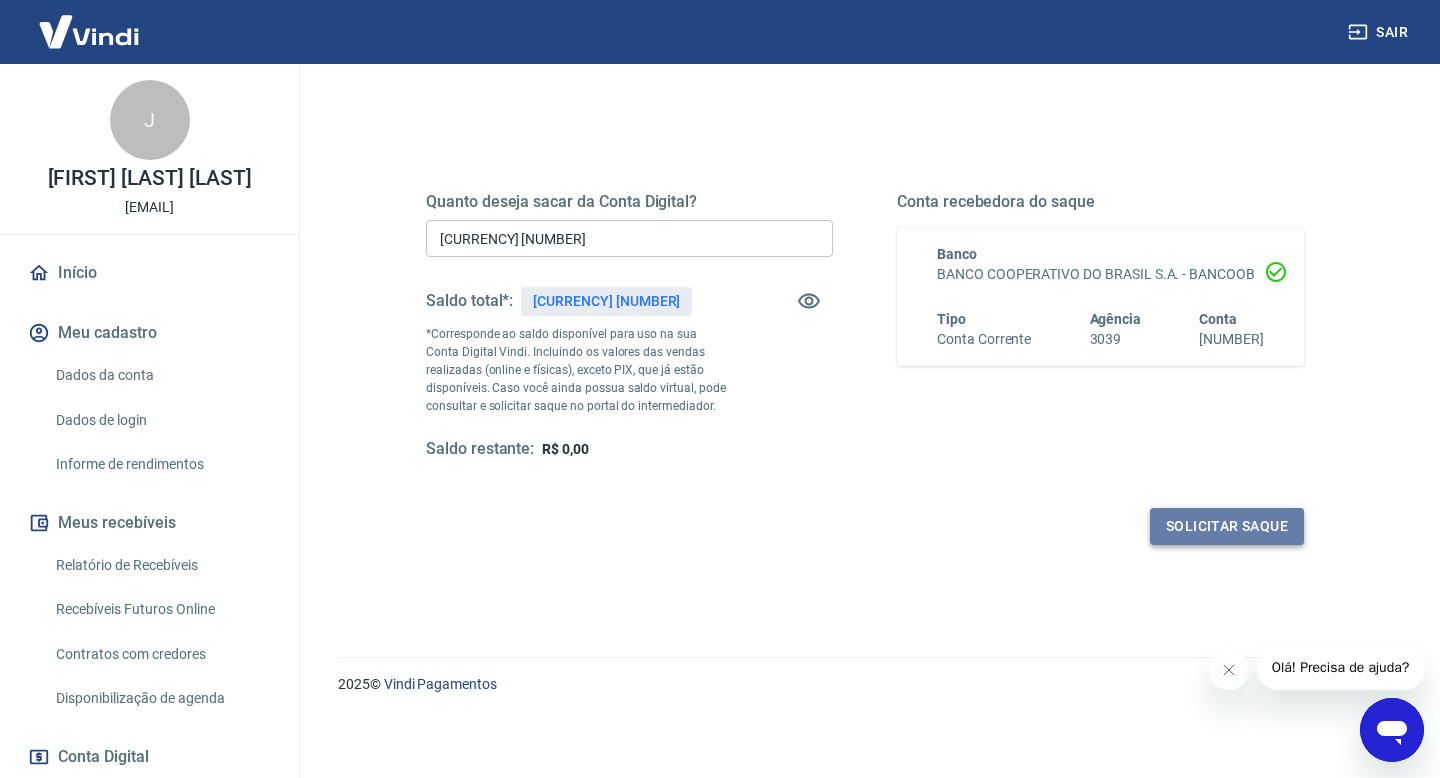 click on "Solicitar saque" at bounding box center (1227, 526) 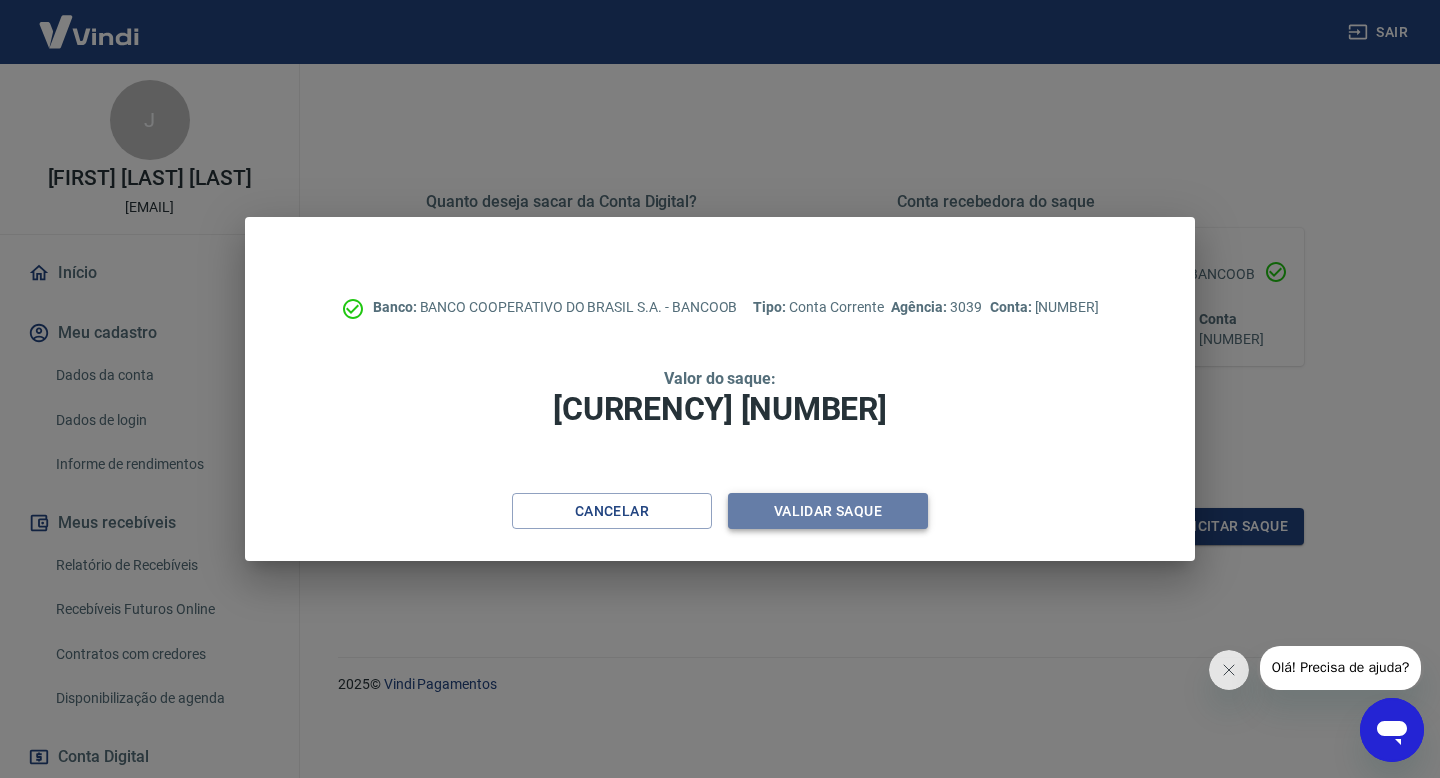 click on "Validar saque" at bounding box center (828, 511) 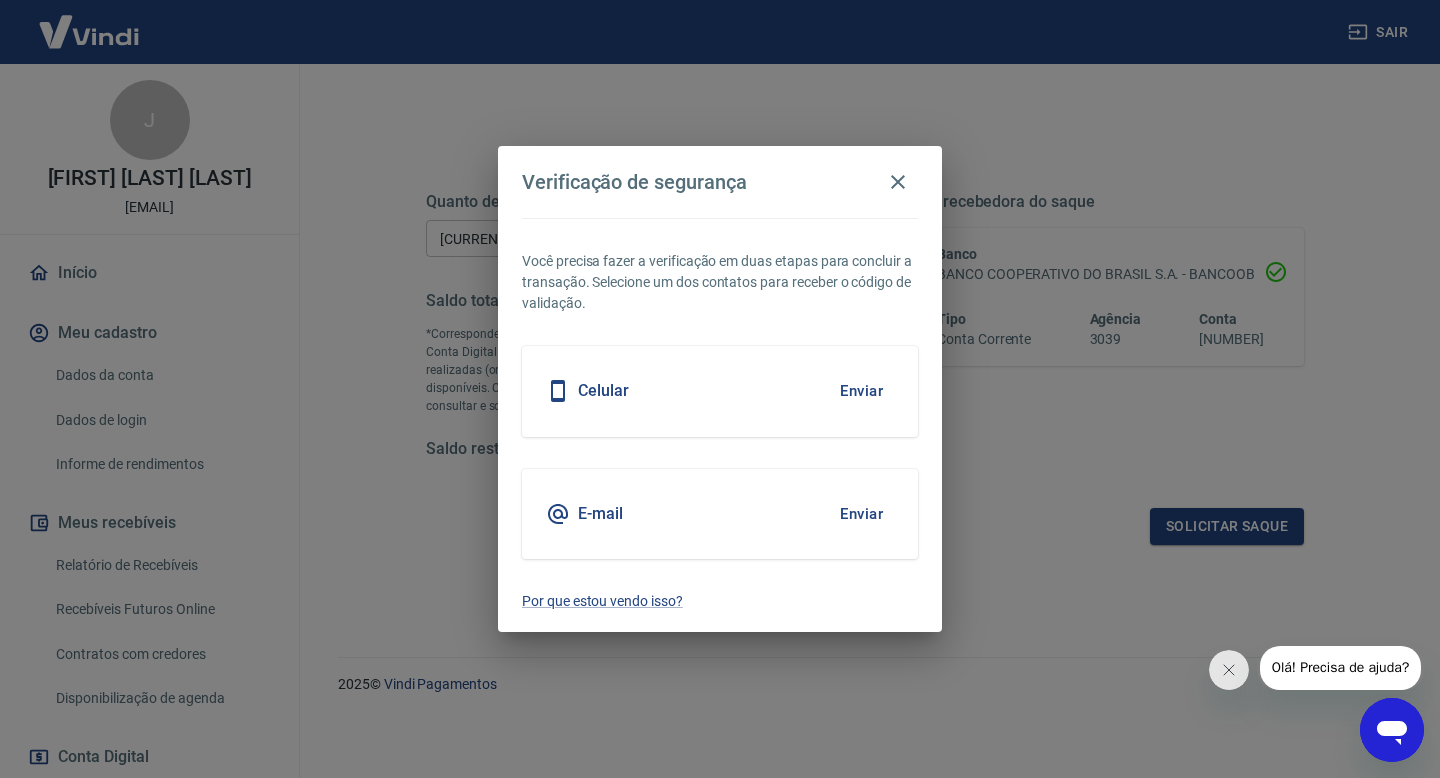 click on "Enviar" at bounding box center (861, 391) 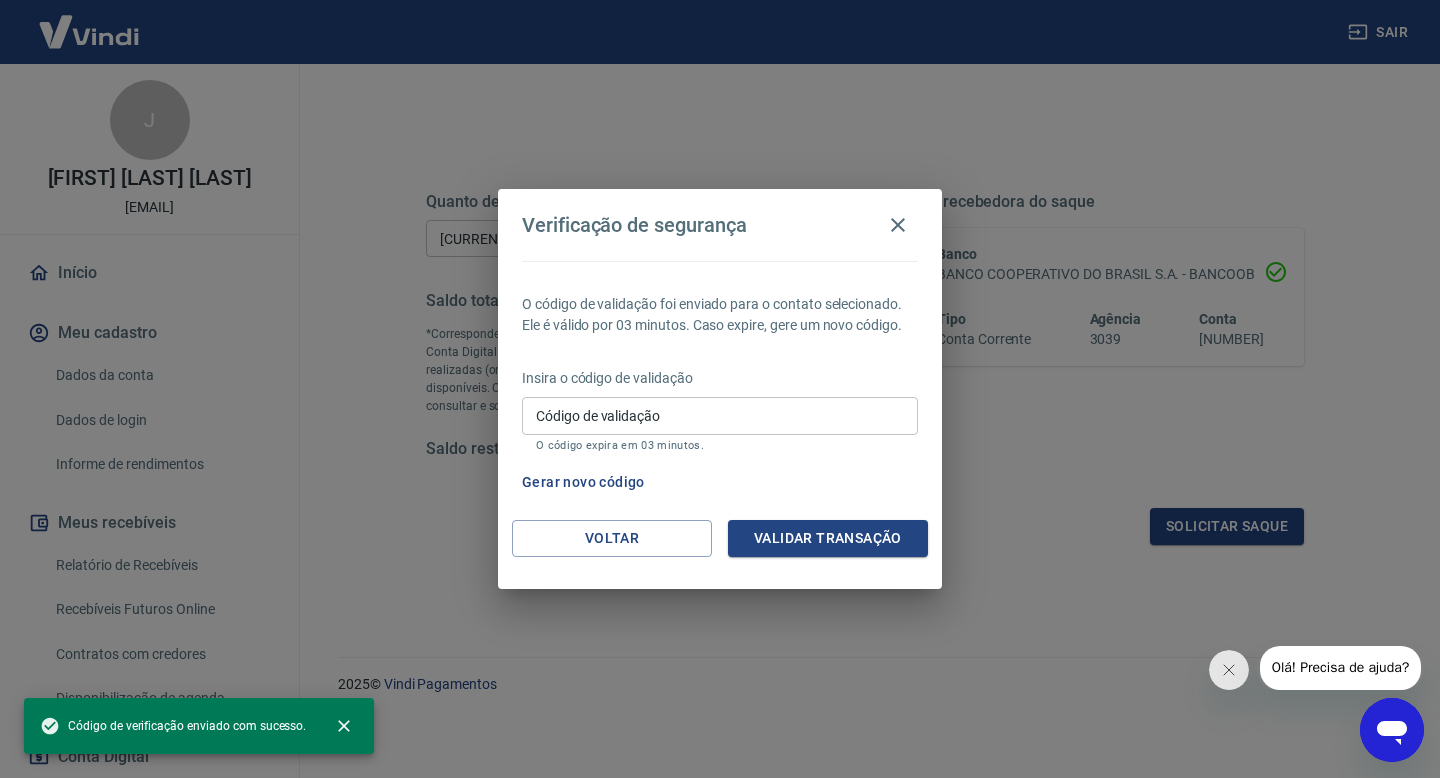 click on "Código de validação" at bounding box center [720, 415] 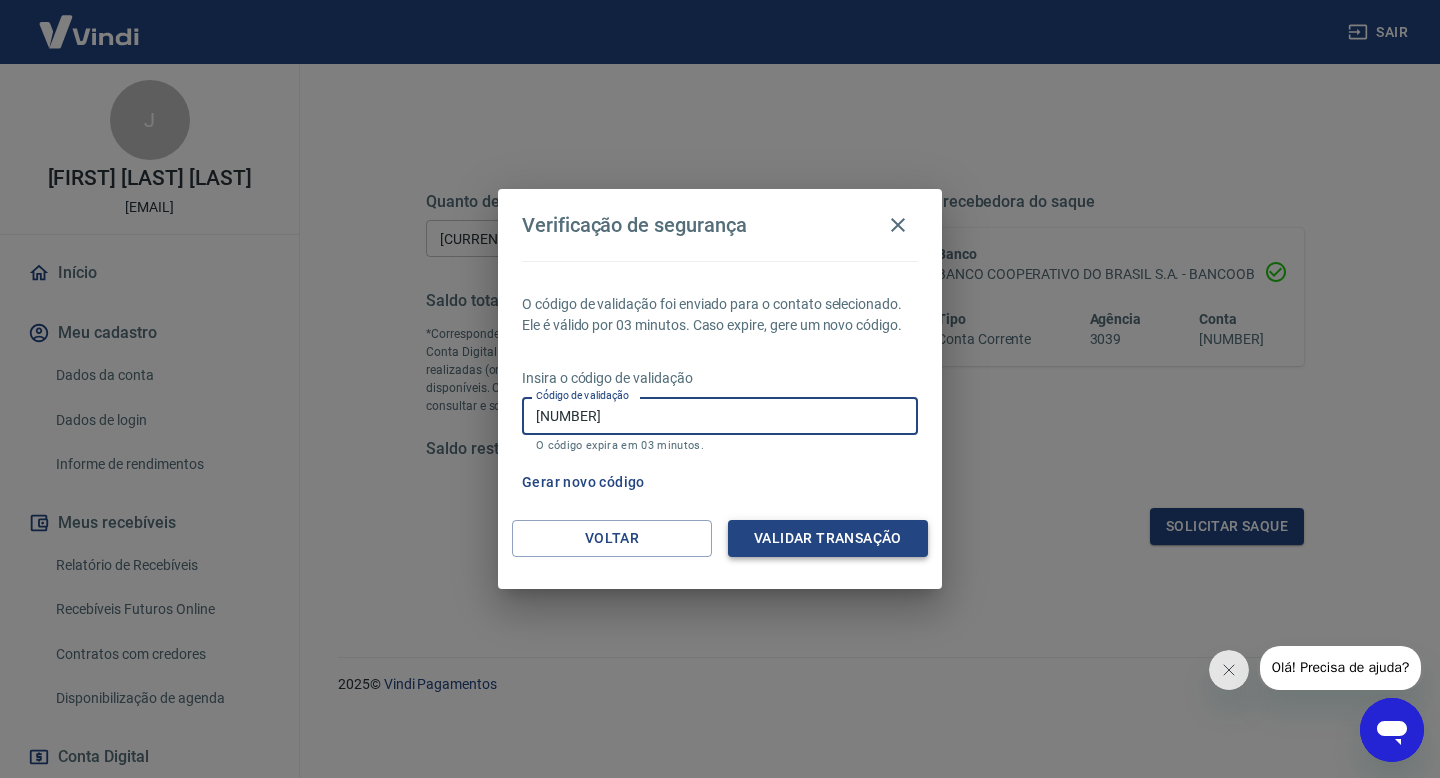 type on "[NUMBER]" 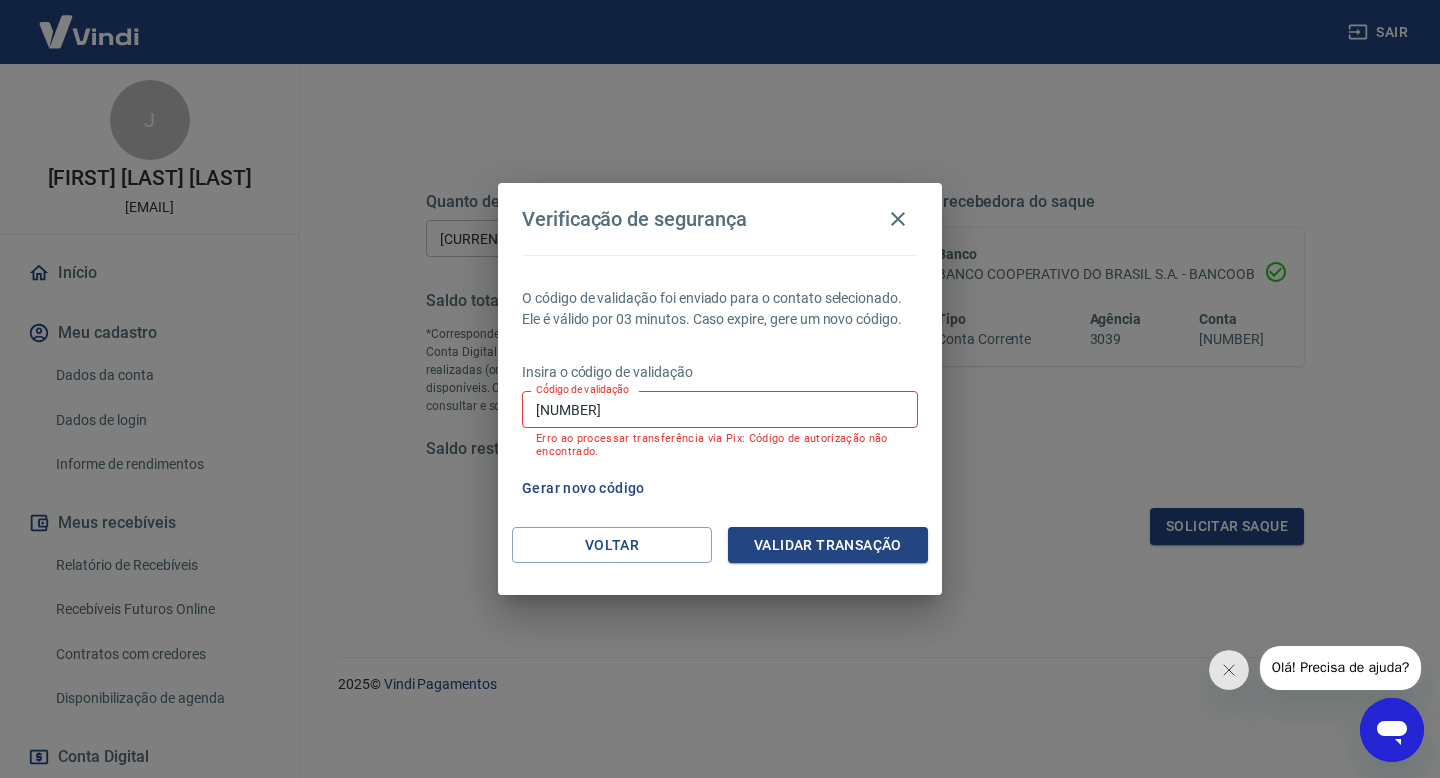 click on "[NUMBER]" at bounding box center (720, 409) 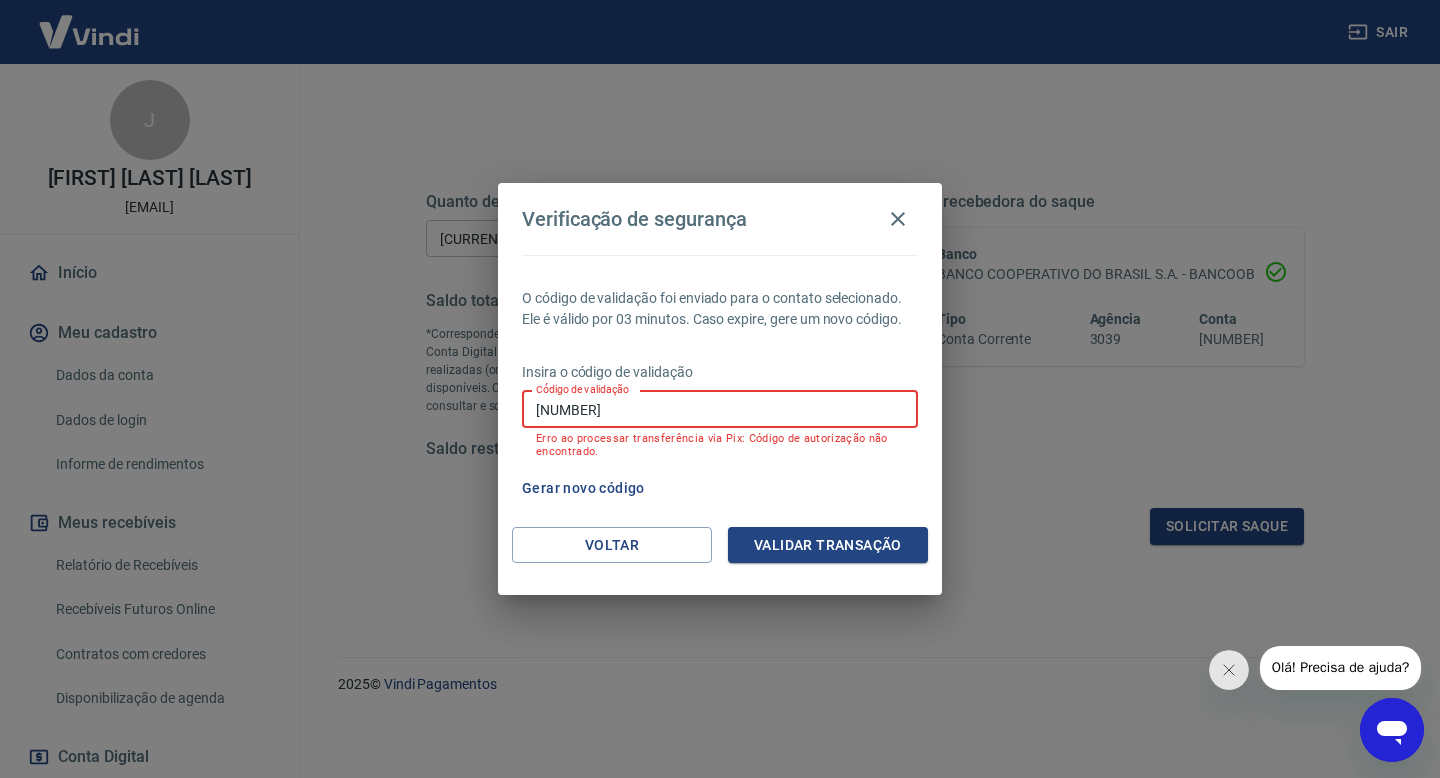 click on "[NUMBER]" at bounding box center (720, 409) 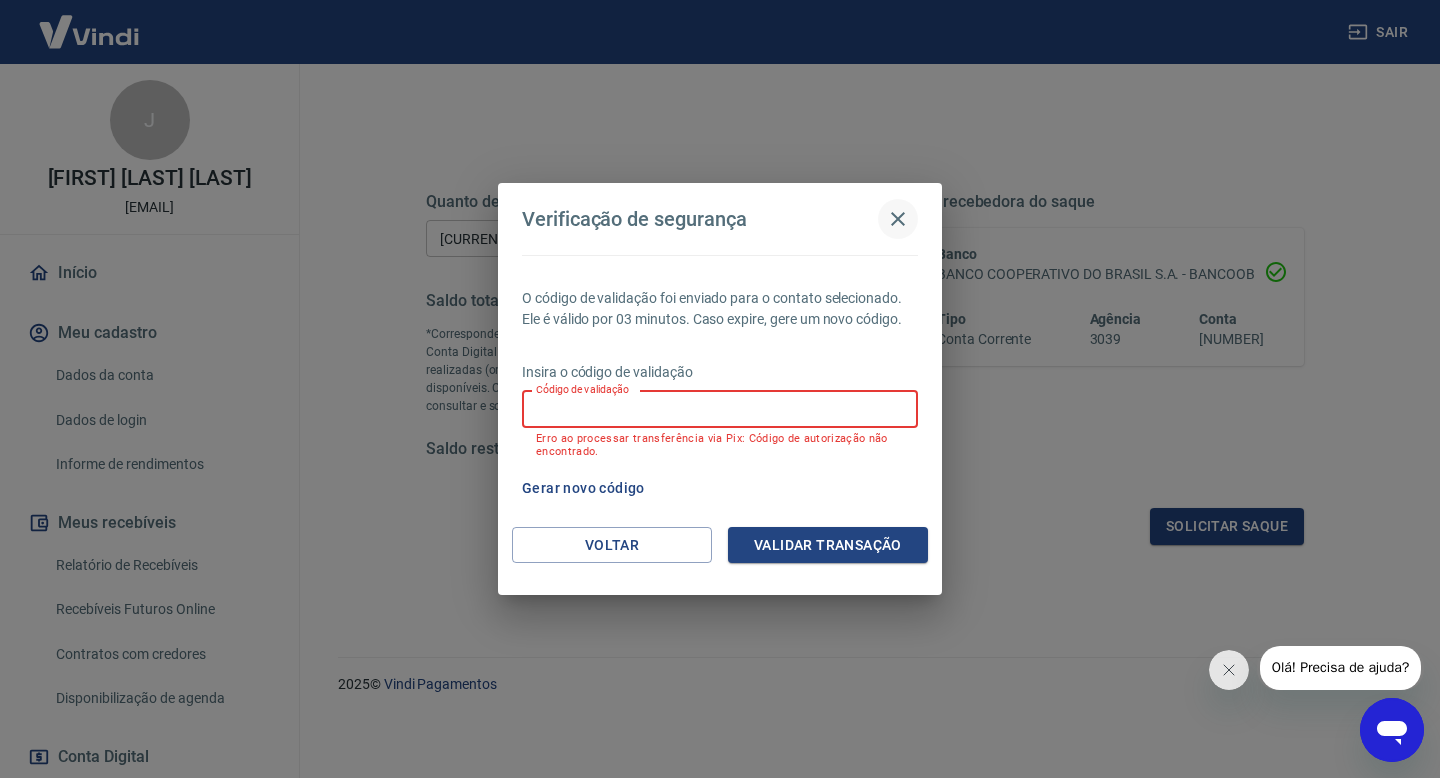 type 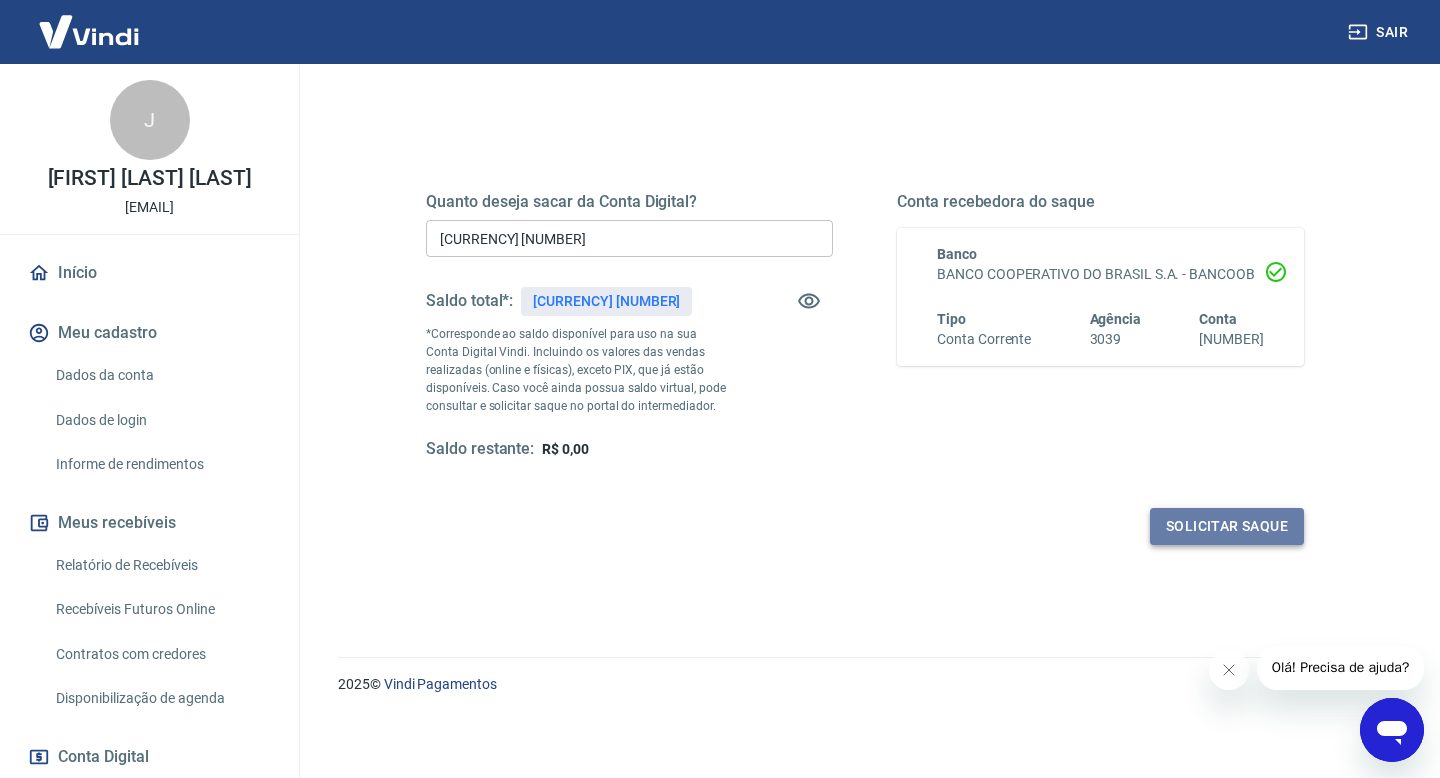 click on "Solicitar saque" at bounding box center (1227, 526) 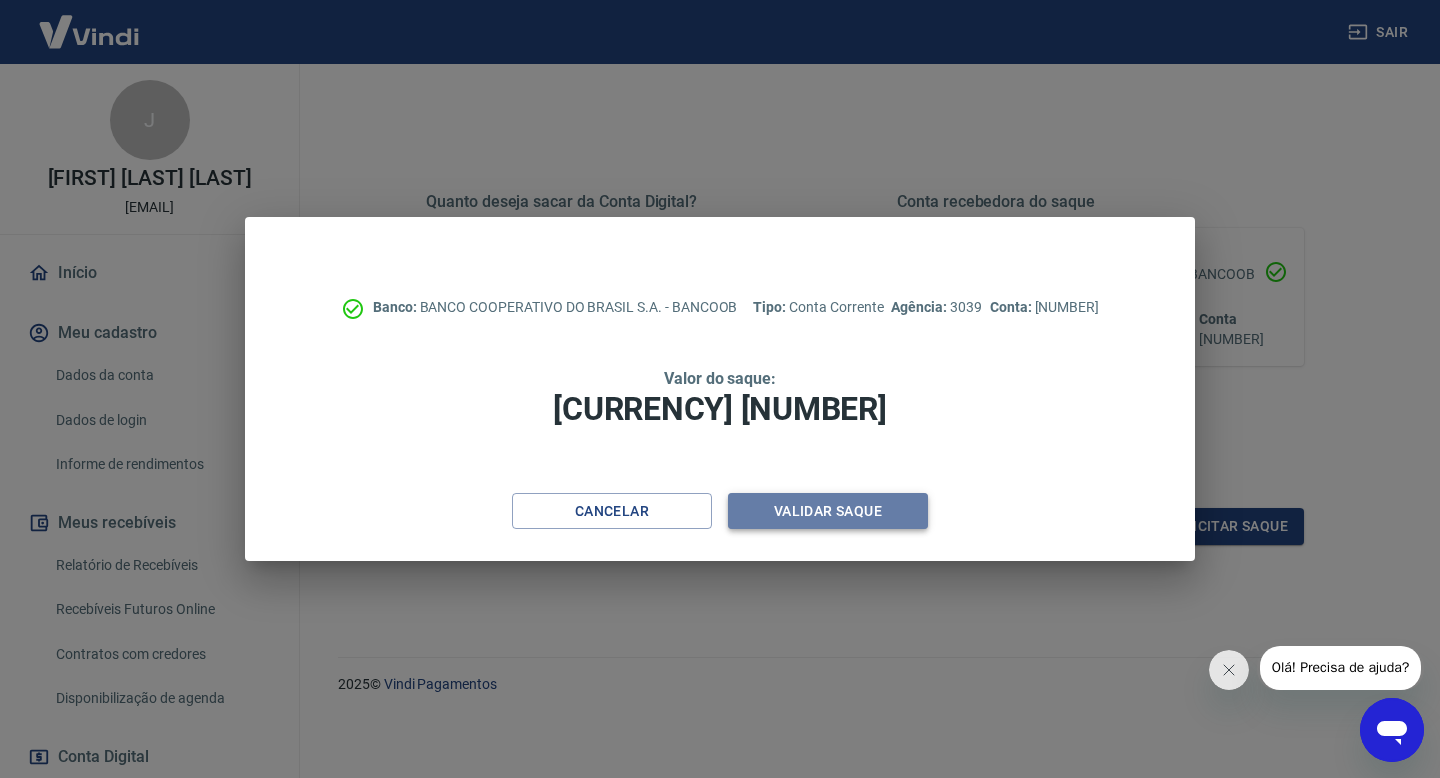 click on "Validar saque" at bounding box center (828, 511) 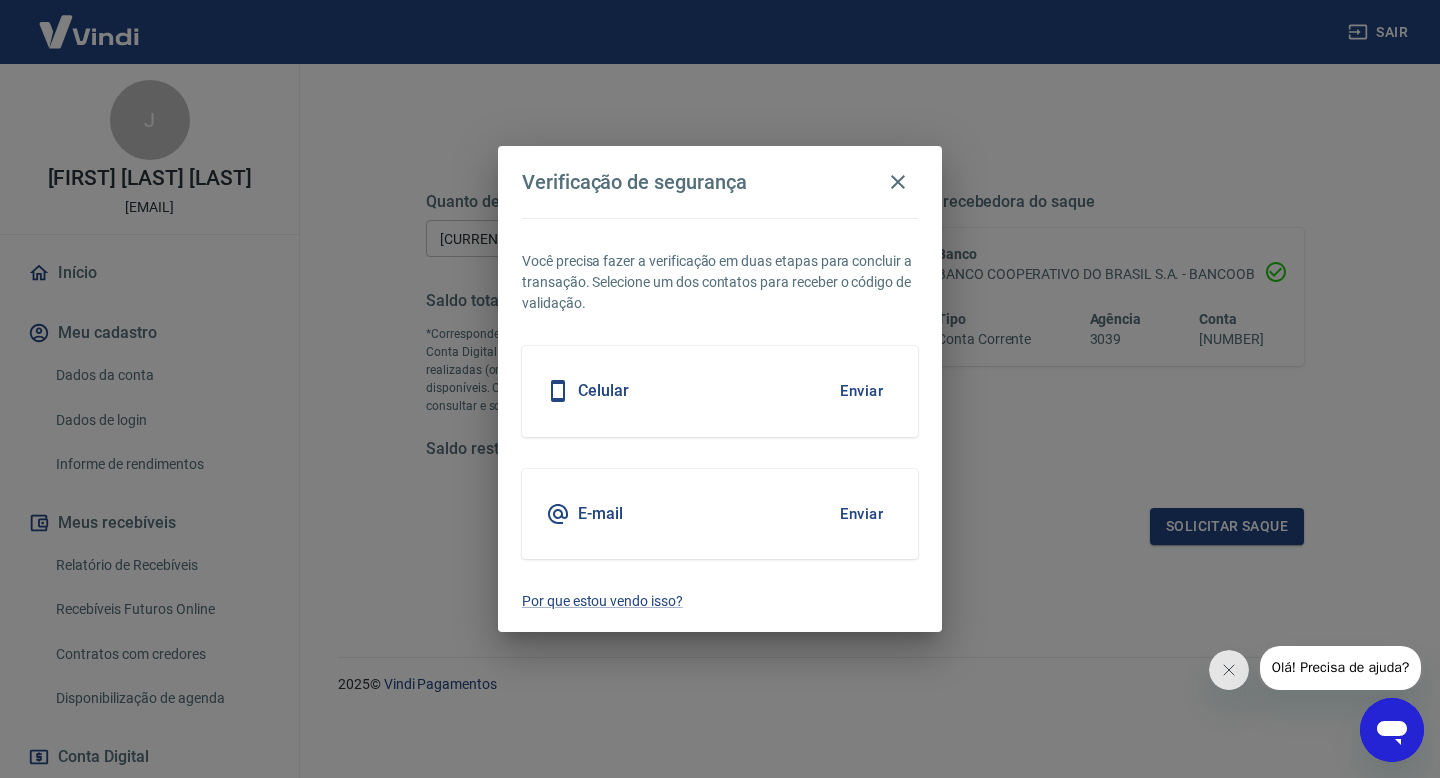 click on "Celular Enviar" at bounding box center [720, 391] 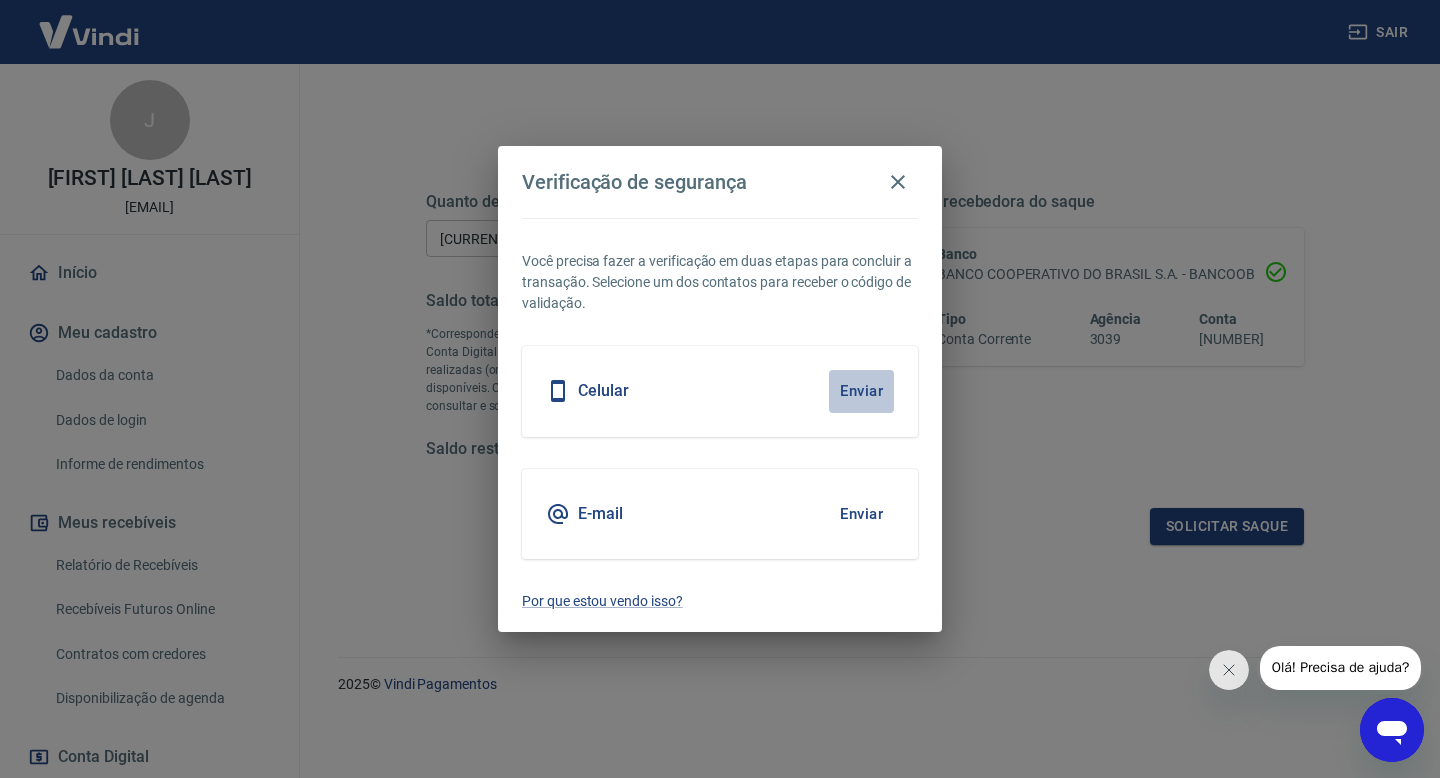 click on "Enviar" at bounding box center [861, 391] 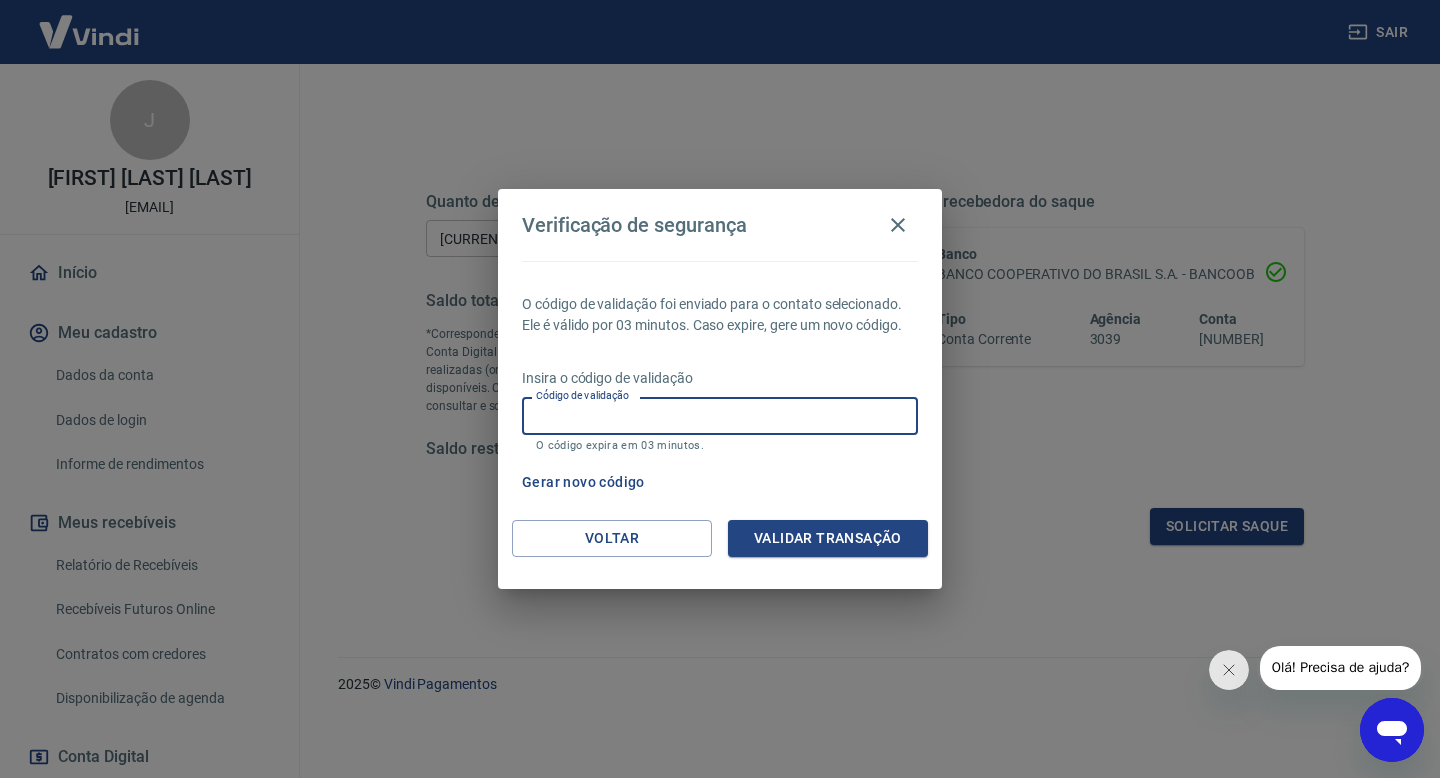 click on "Código de validação" at bounding box center (720, 415) 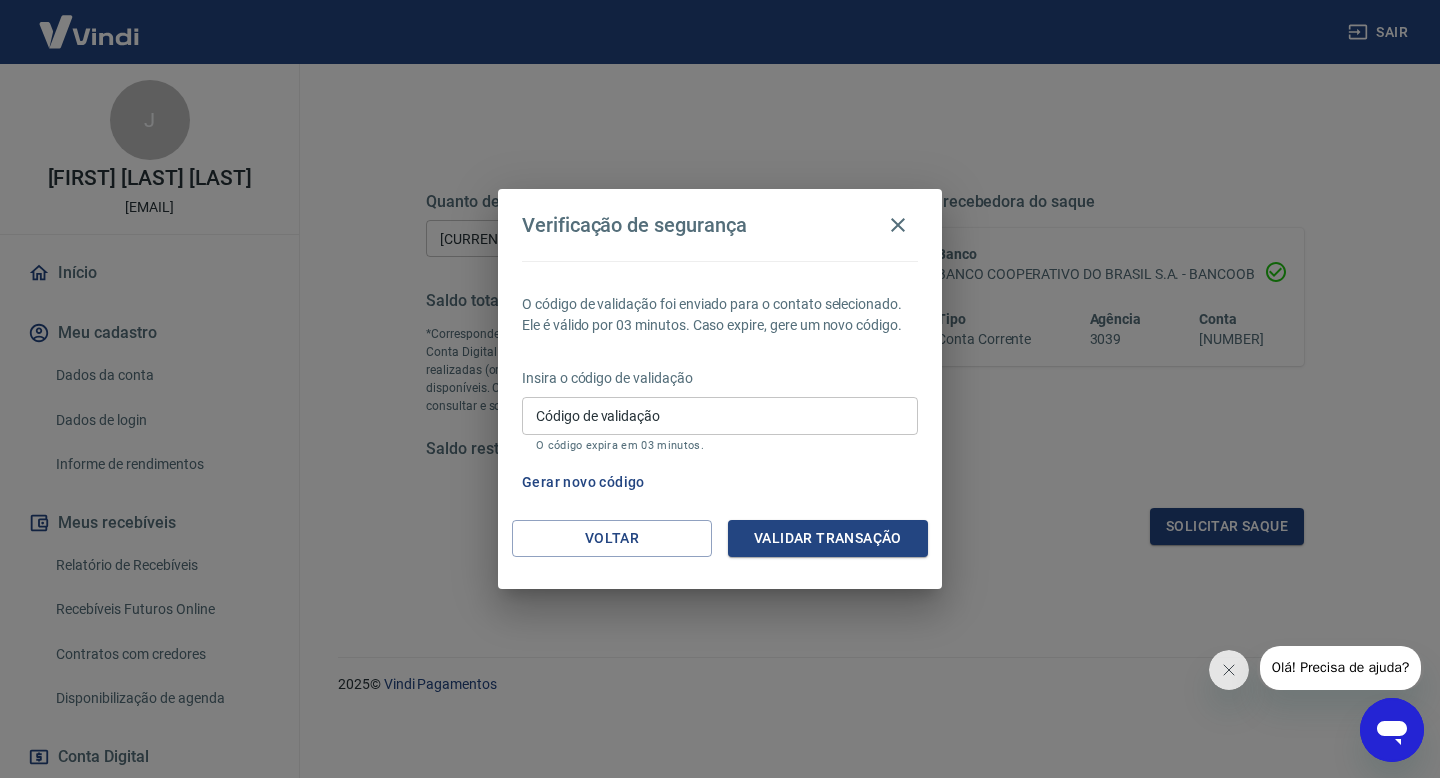 click on "Verificação de segurança O código de validação foi enviado para o contato selecionado. Ele é válido por 03 minutos. Caso expire, gere um novo código. Insira o código de validação Código de validação Código de validação O código expira em 03 minutos. Gerar novo código Voltar Validar transação" at bounding box center [720, 389] 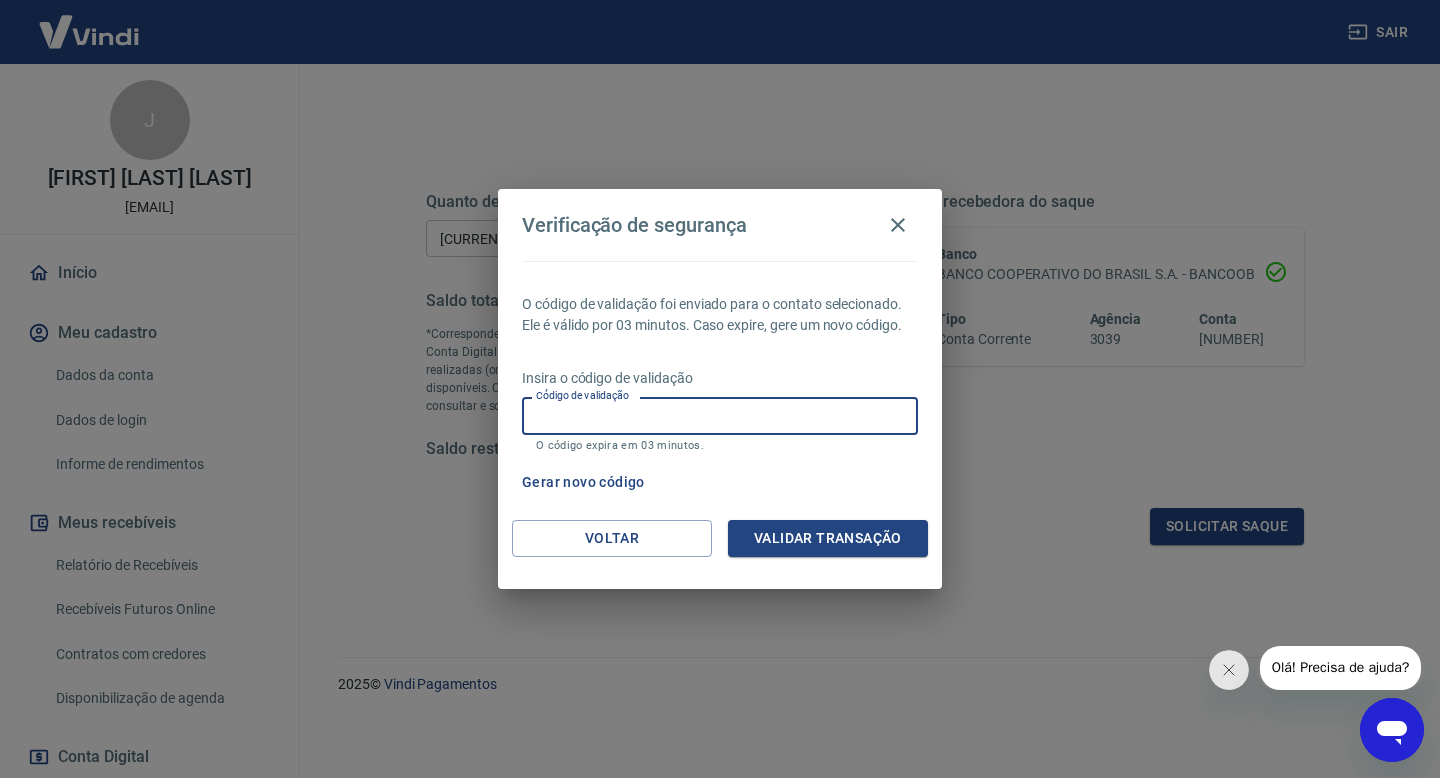 click on "Código de validação" at bounding box center [720, 415] 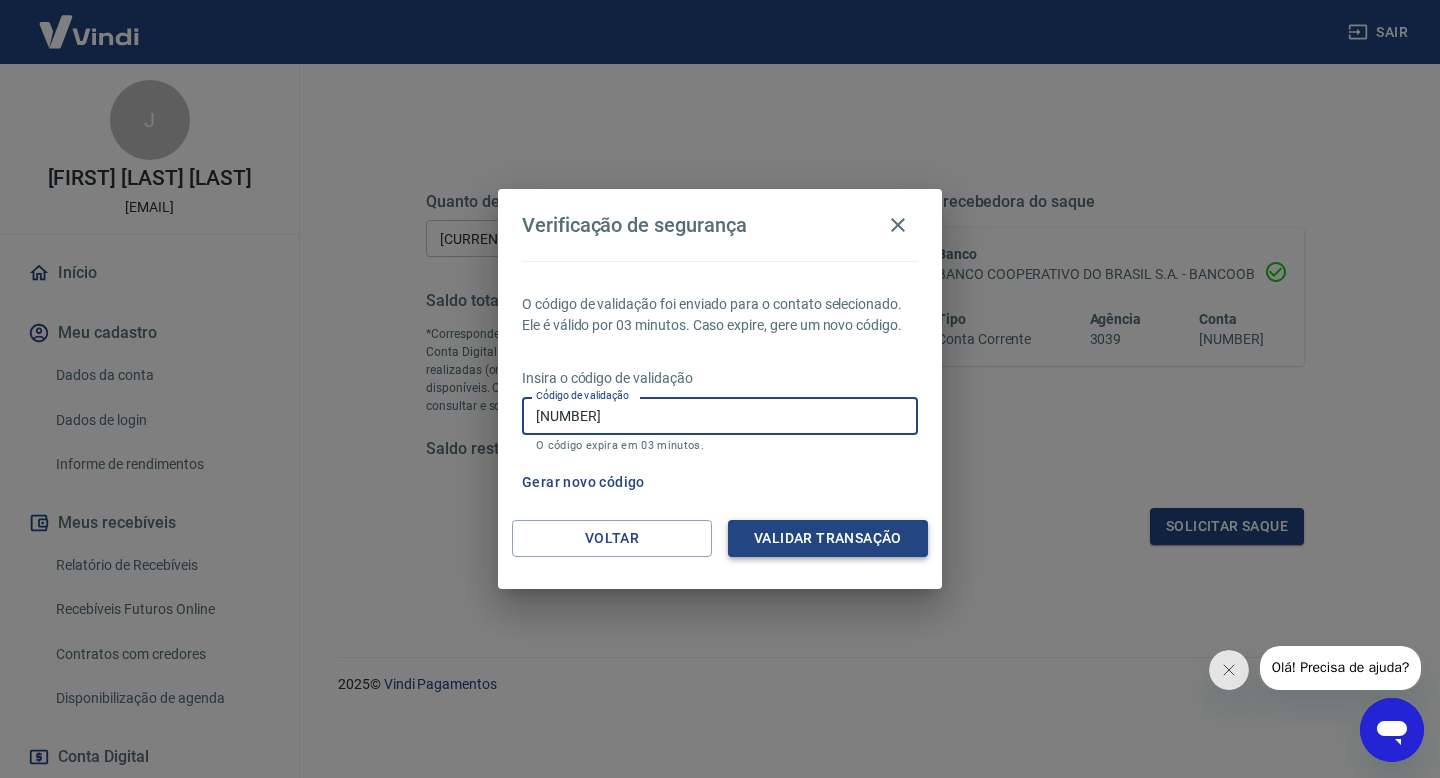 type on "[NUMBER]" 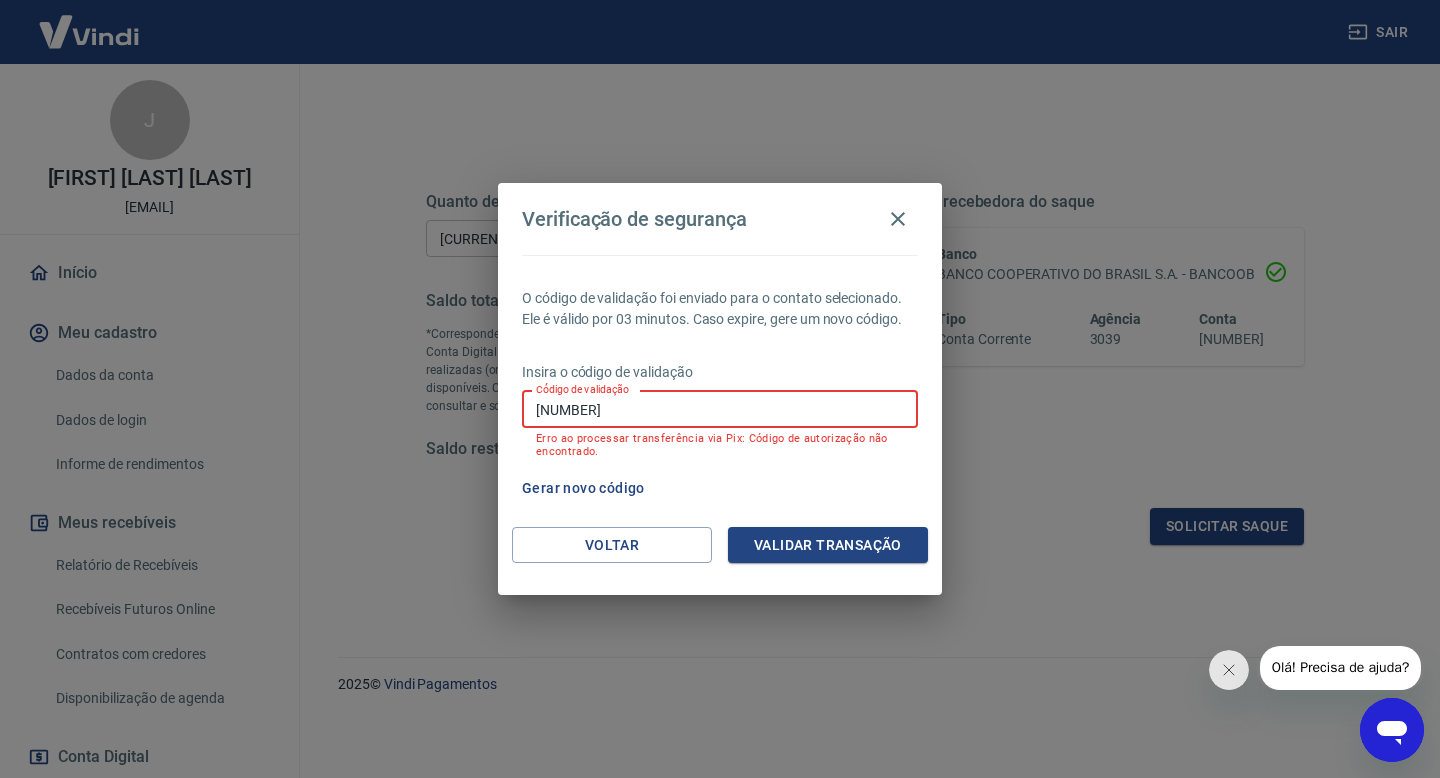 click on "[NUMBER]" at bounding box center [720, 409] 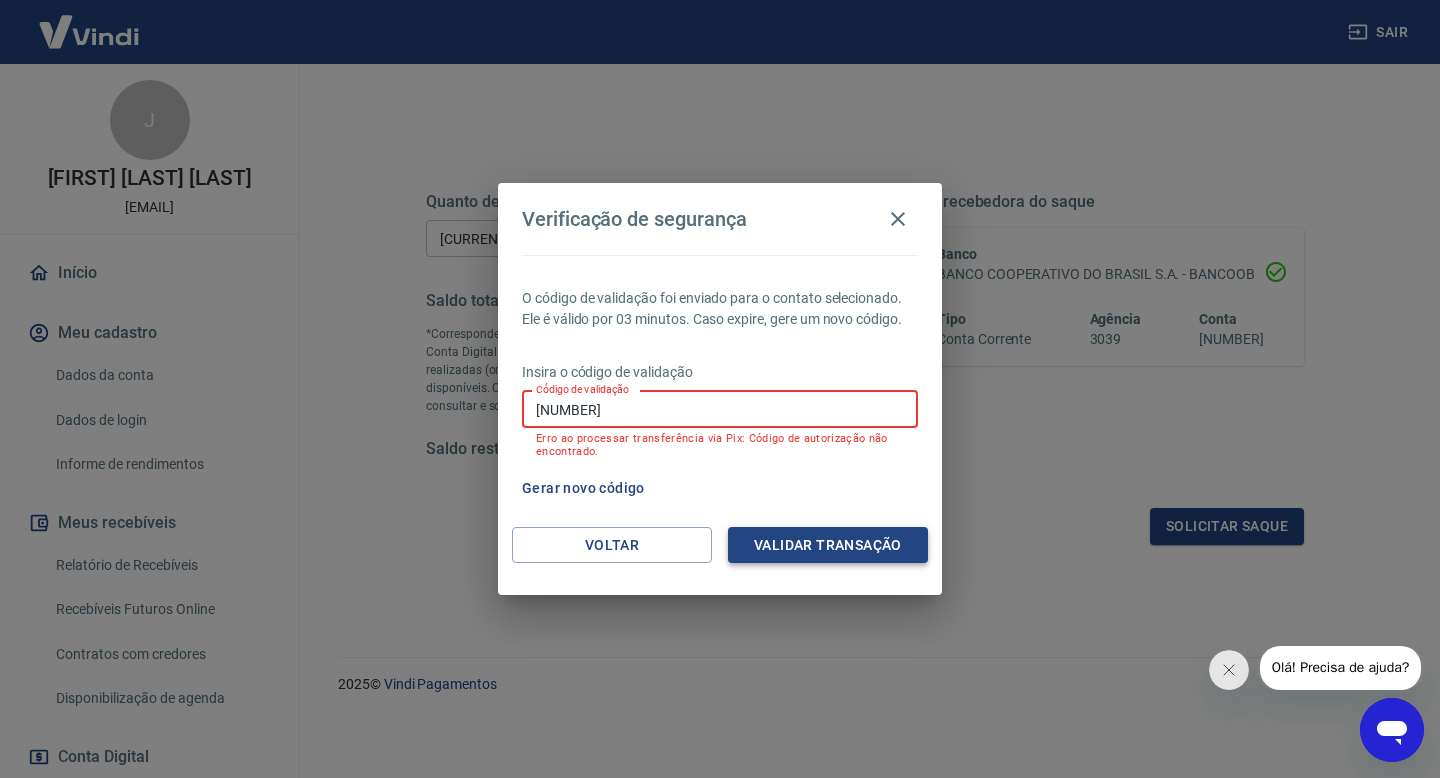 type on "[NUMBER]" 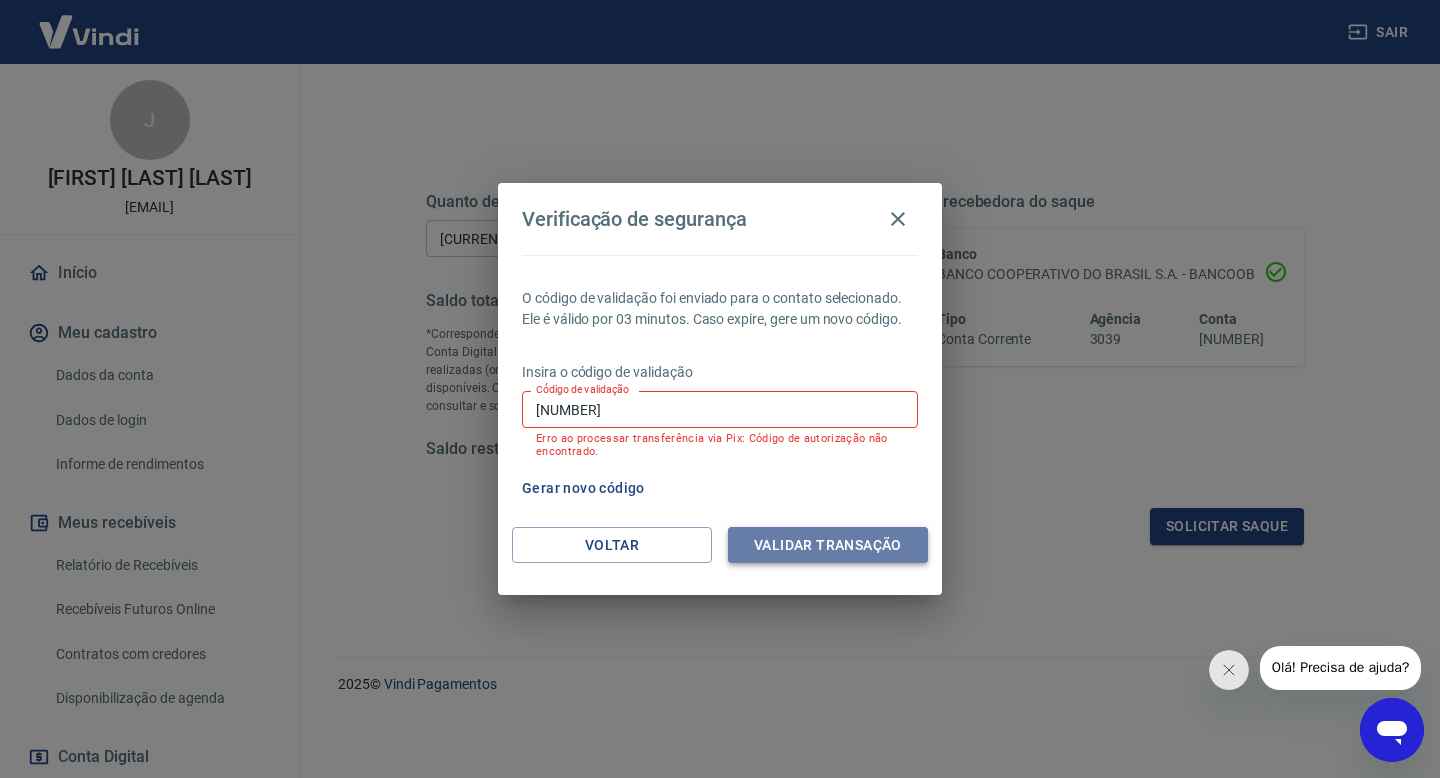 click on "Validar transação" at bounding box center [828, 545] 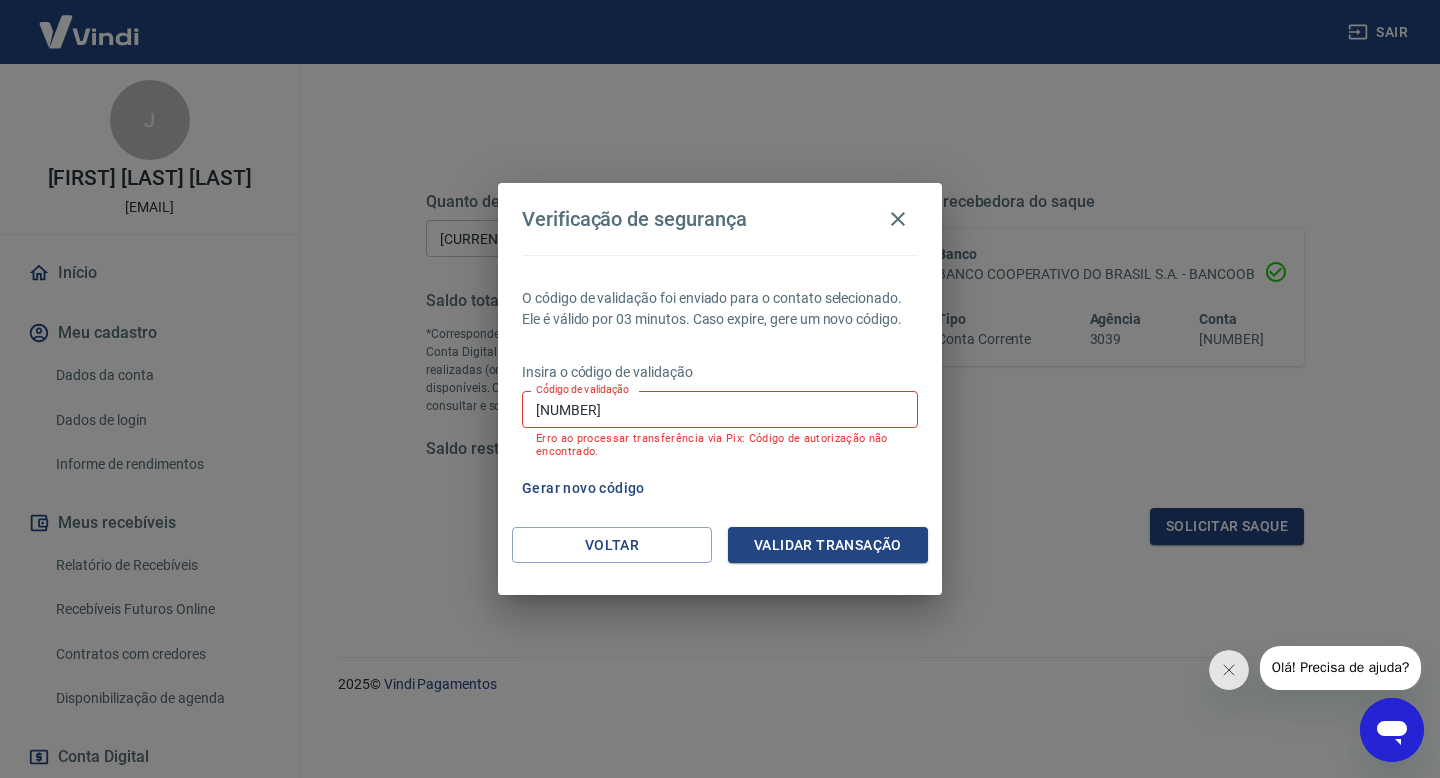 click on "Código de validação" at bounding box center (582, 389) 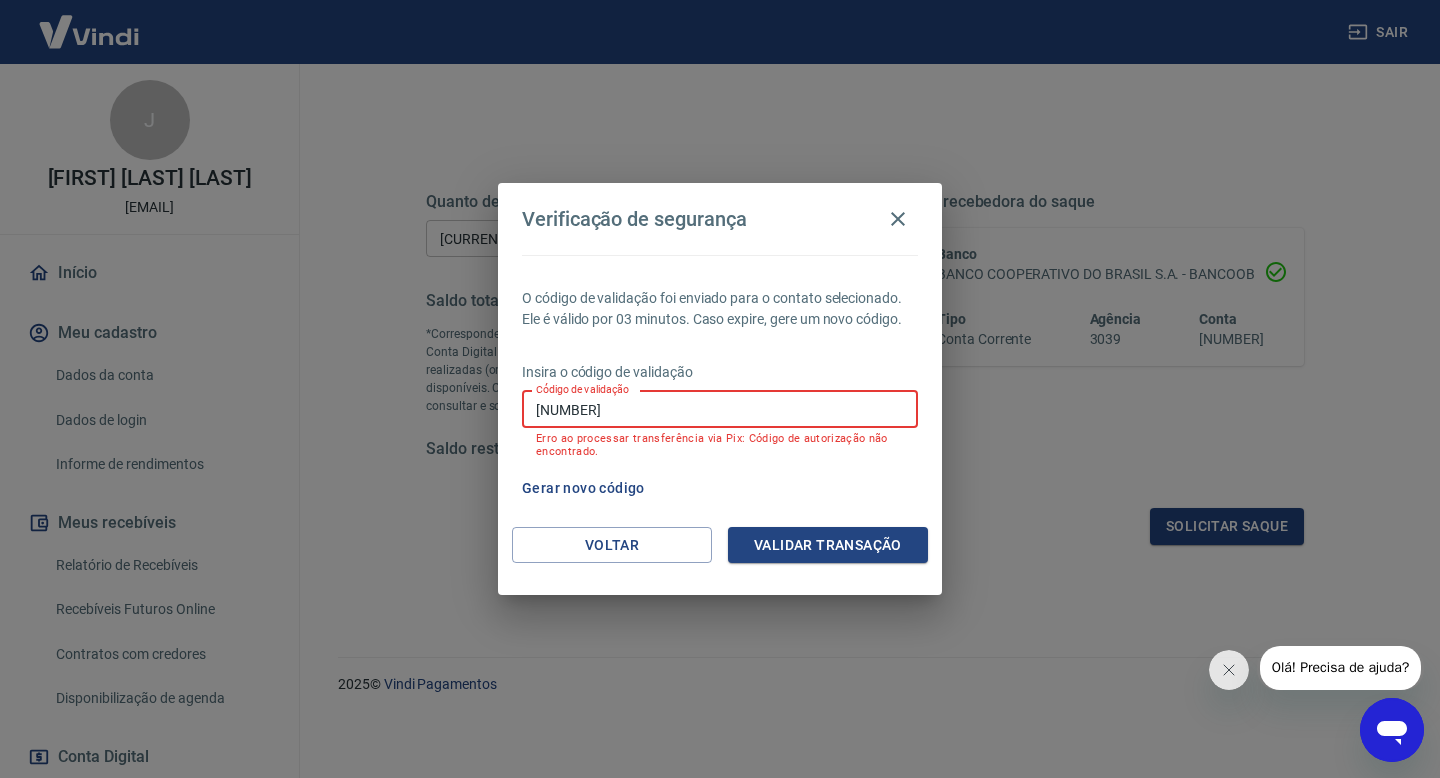 click on "[NUMBER]" at bounding box center (720, 409) 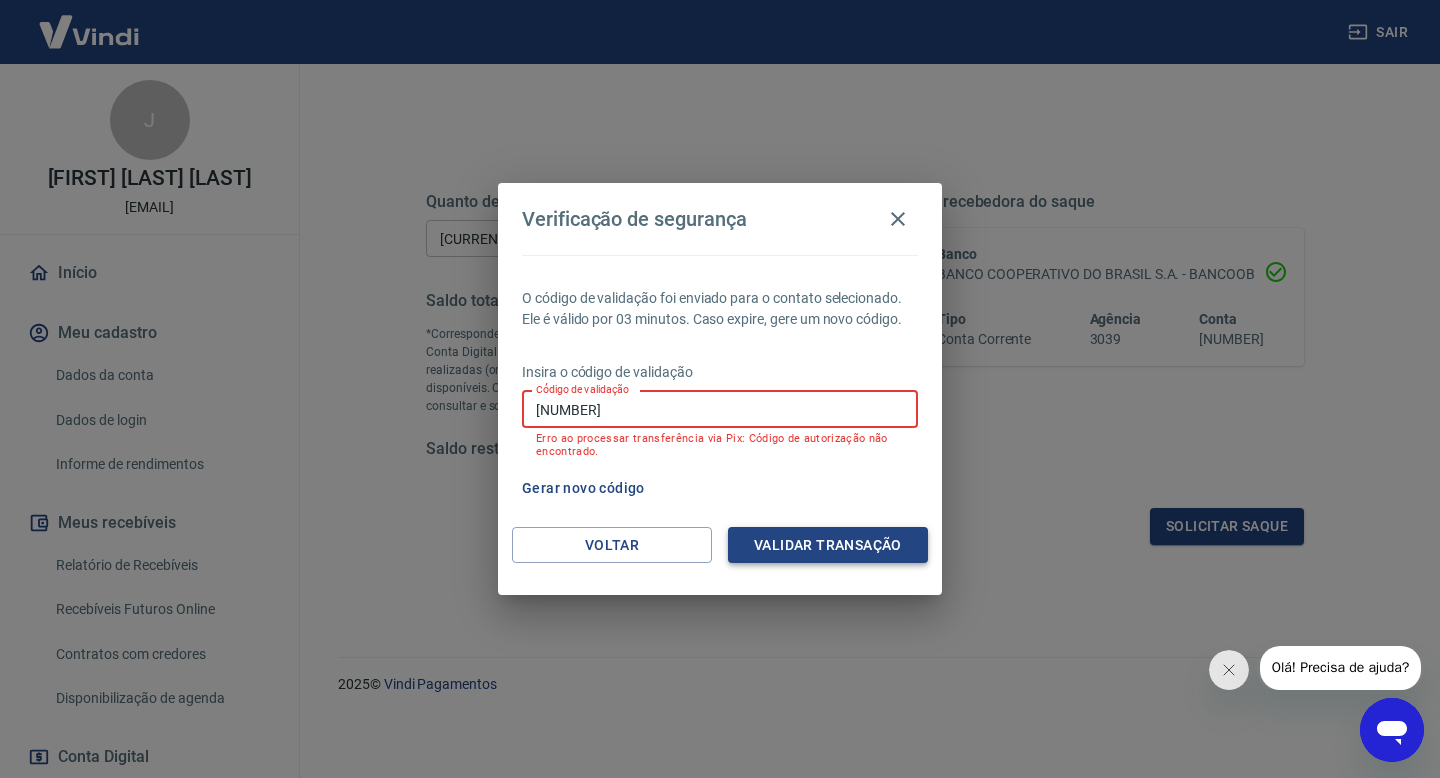 type on "[NUMBER]" 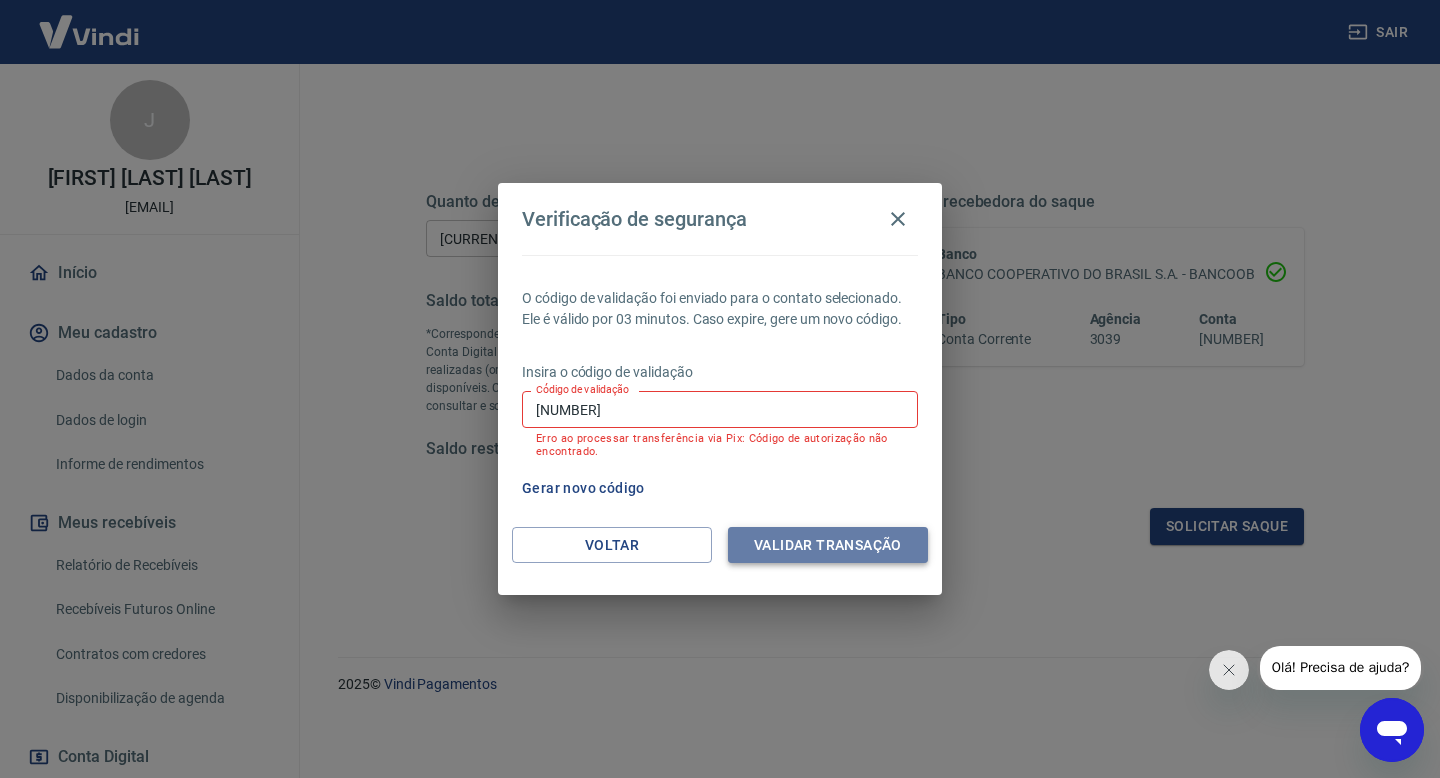 click on "Validar transação" at bounding box center (828, 545) 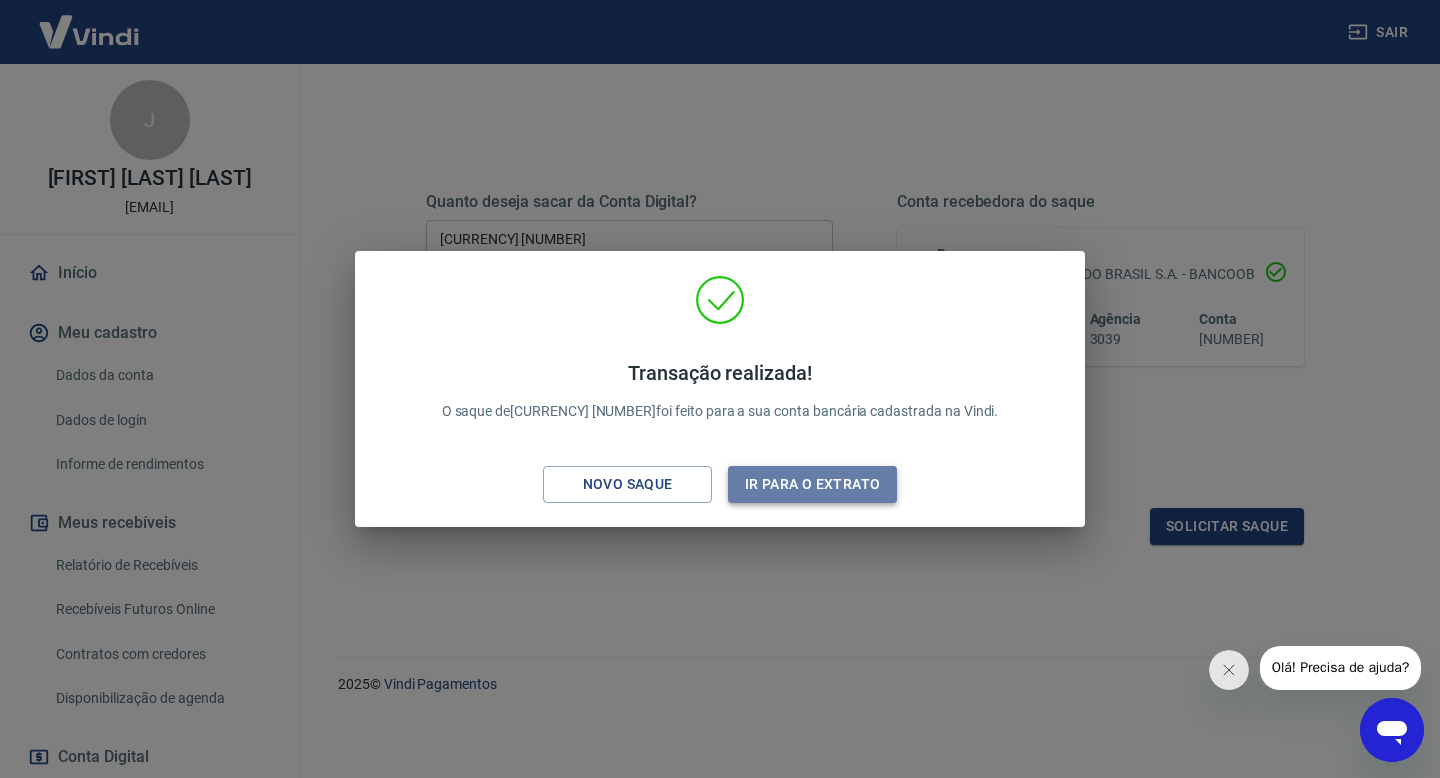 click on "Ir para o extrato" at bounding box center [812, 484] 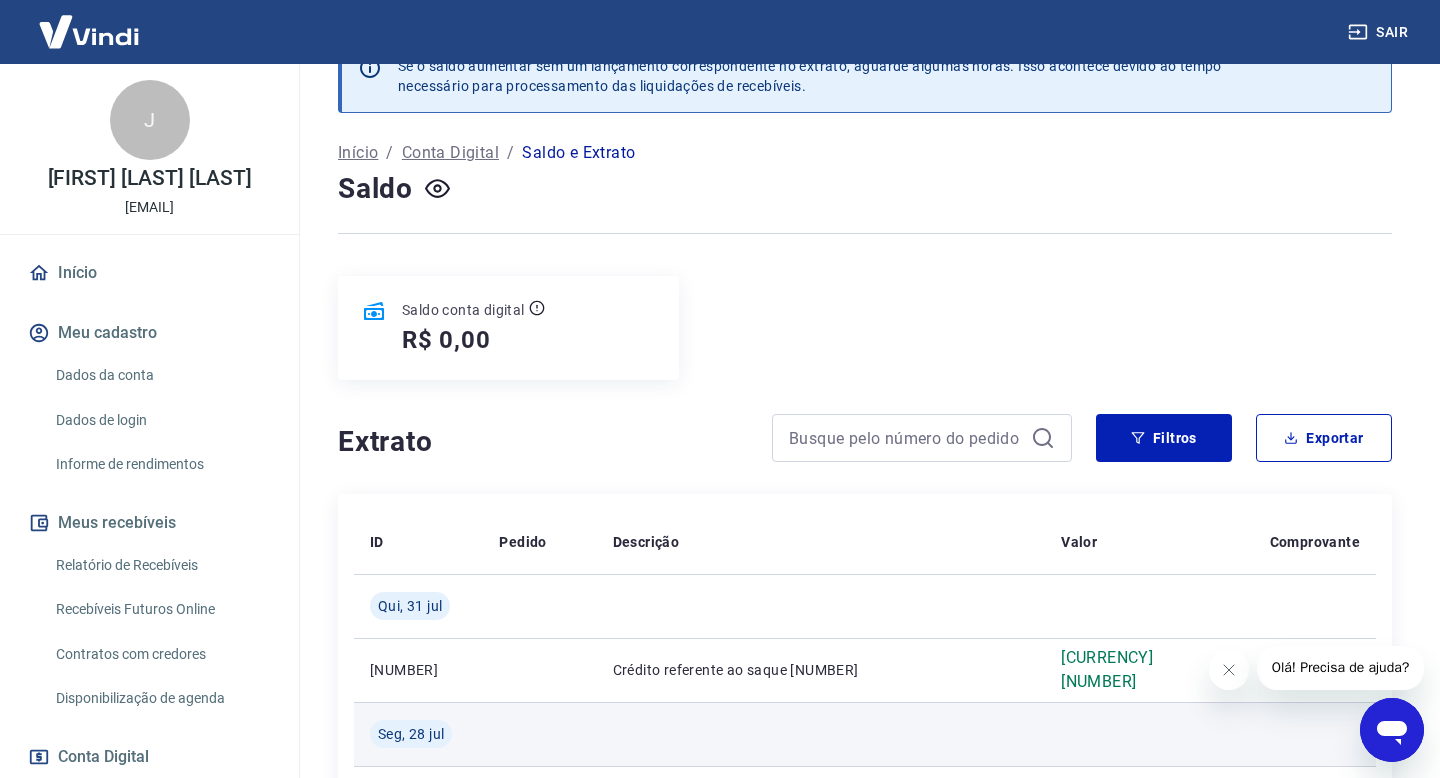 scroll, scrollTop: 0, scrollLeft: 0, axis: both 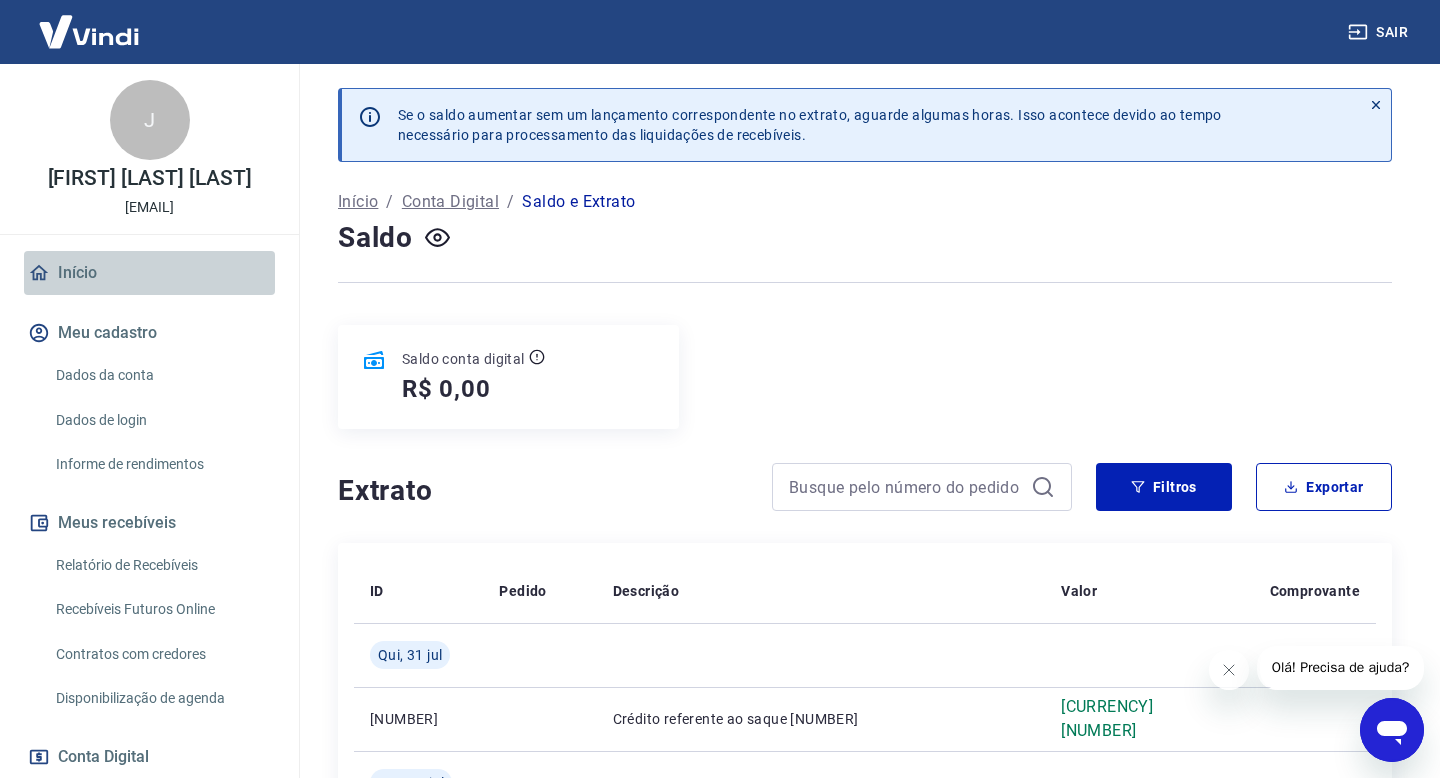 click on "Início" at bounding box center [149, 273] 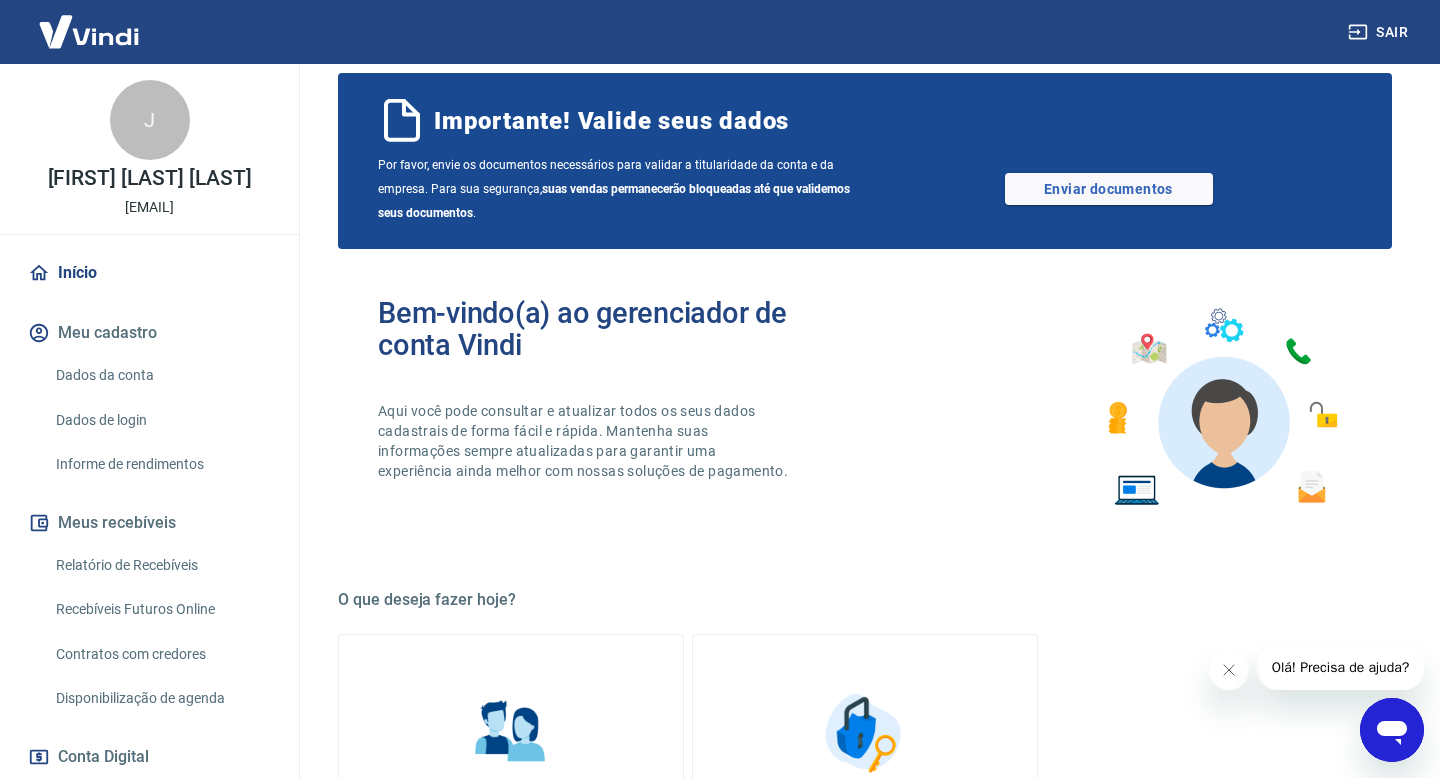 scroll, scrollTop: 0, scrollLeft: 0, axis: both 